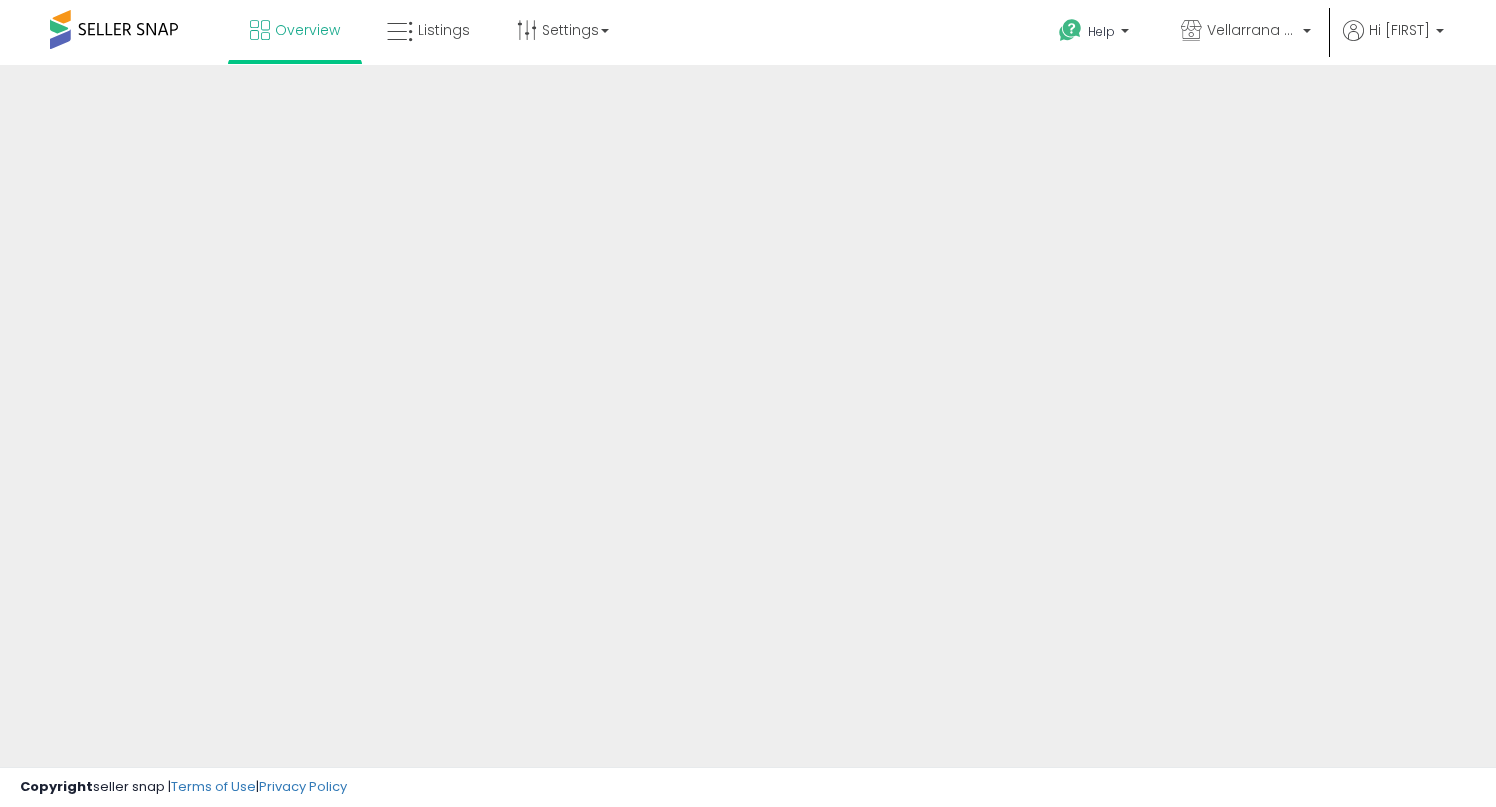 scroll, scrollTop: 0, scrollLeft: 0, axis: both 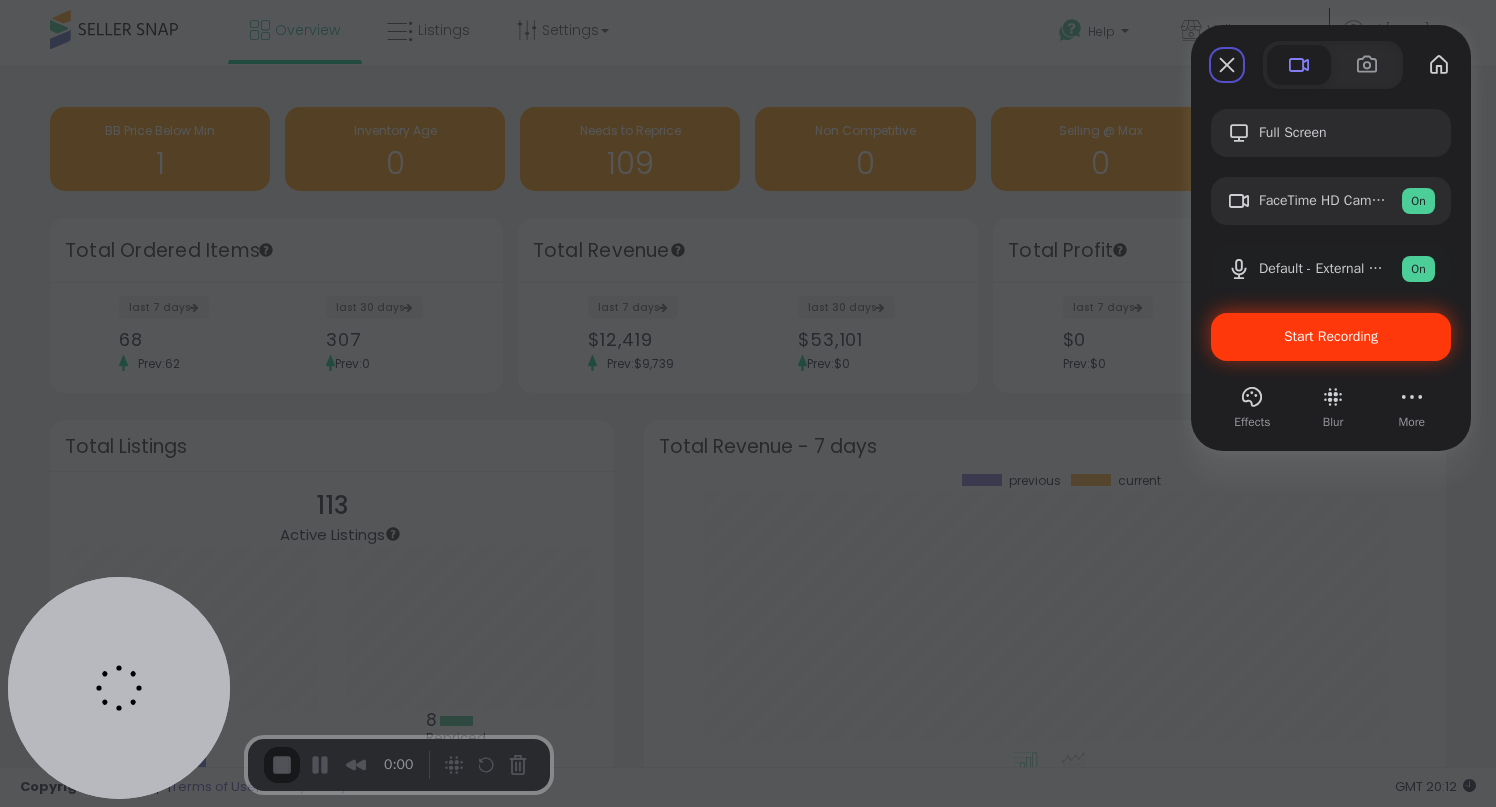 click on "Start Recording" at bounding box center (1331, 336) 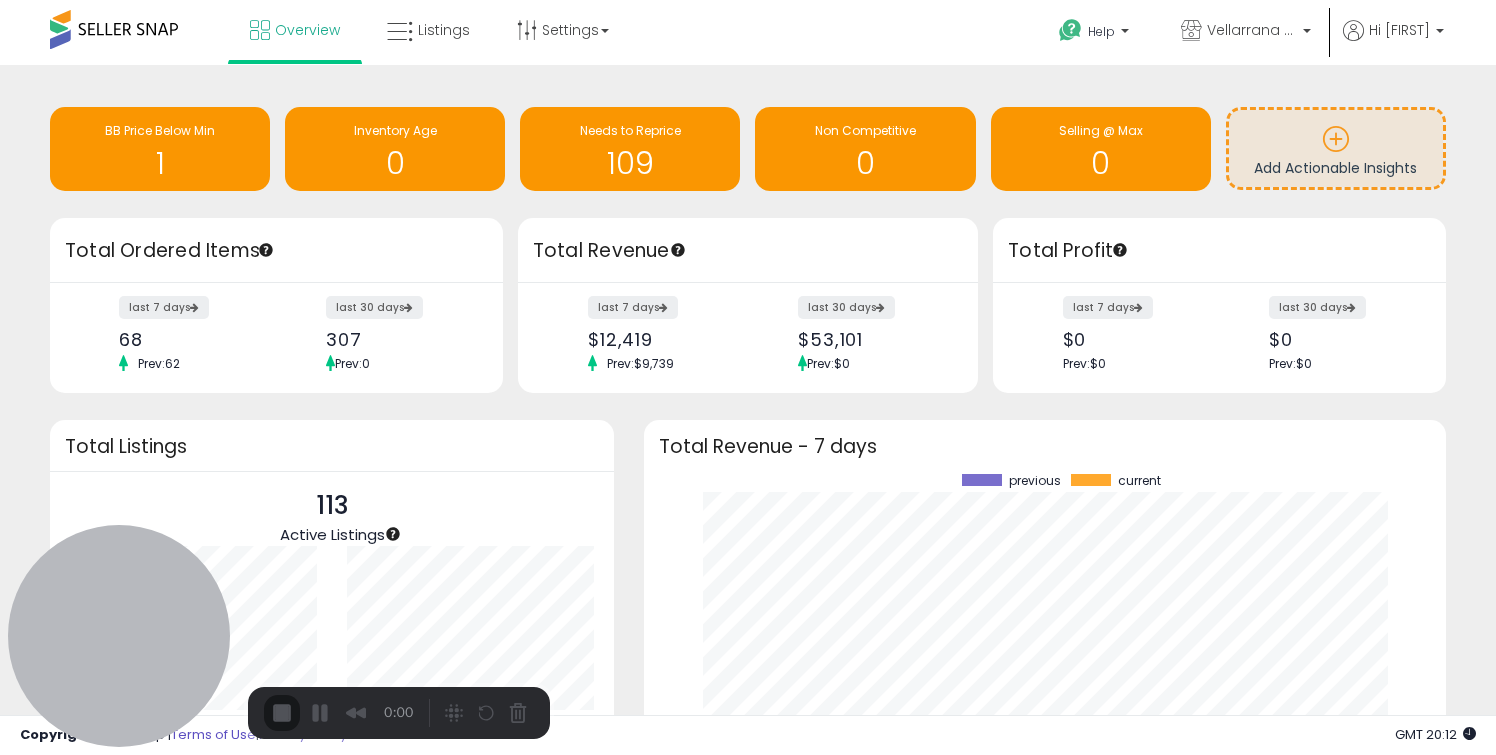 click on "Start Recording" at bounding box center [54, 807] 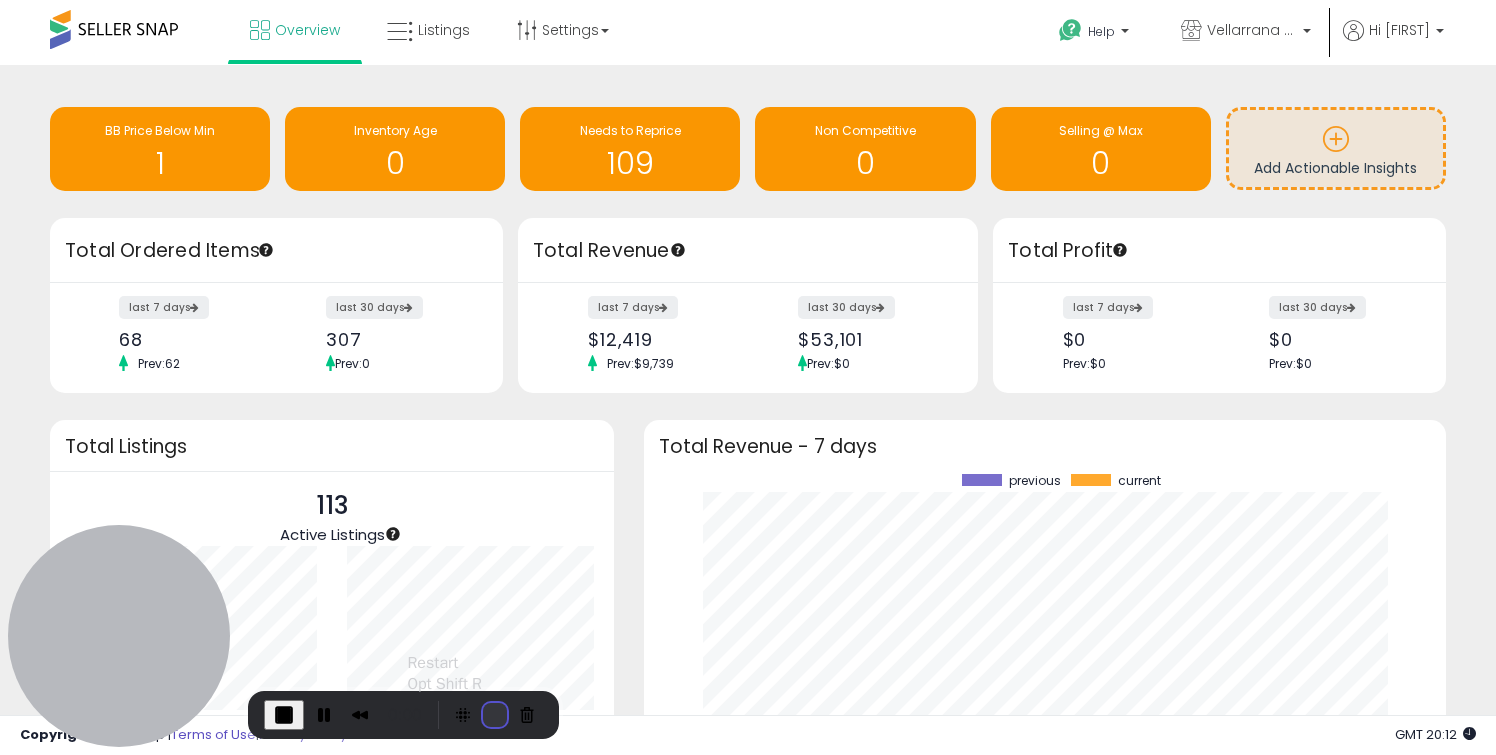 click at bounding box center [495, 715] 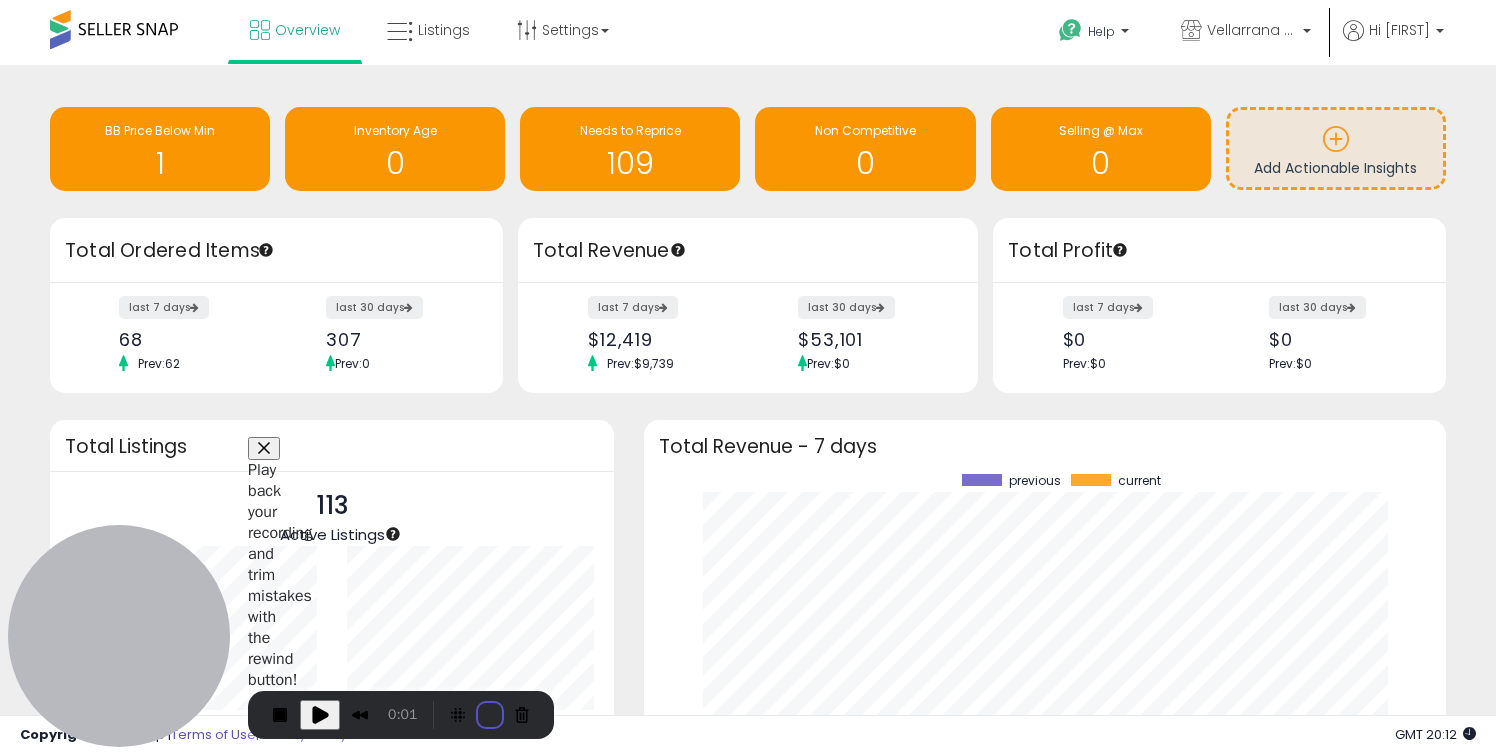 click on "Restart recording" at bounding box center (580, 879) 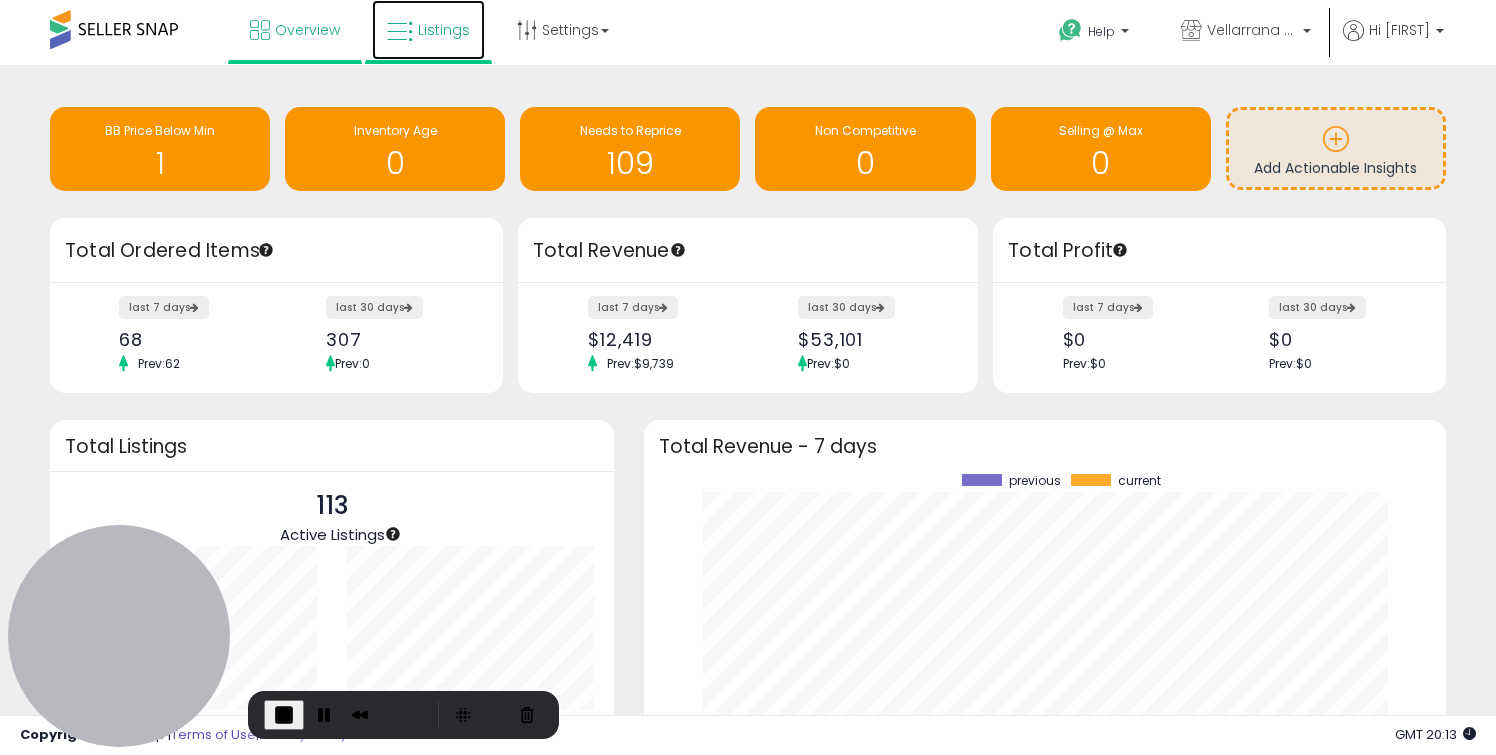 click on "Listings" at bounding box center (444, 30) 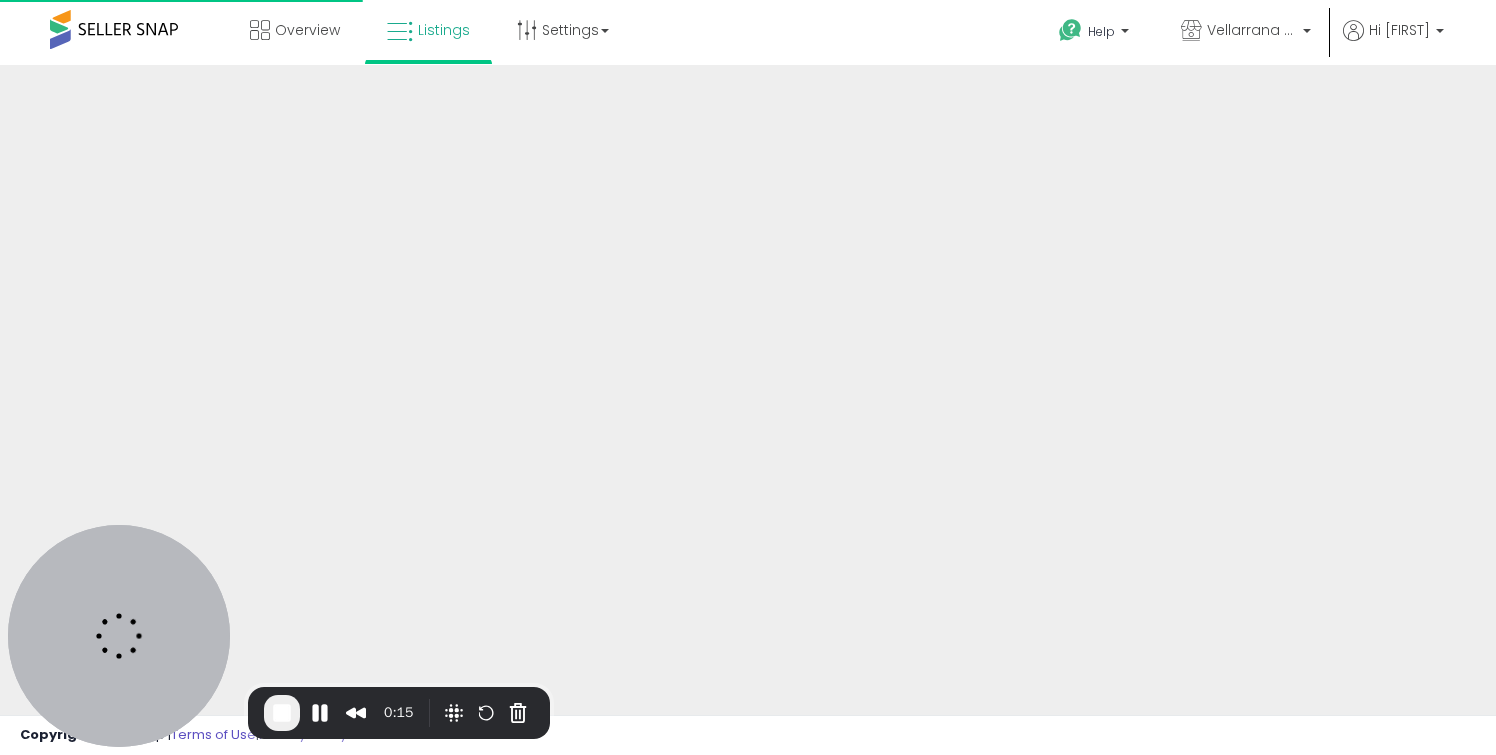 scroll, scrollTop: 0, scrollLeft: 0, axis: both 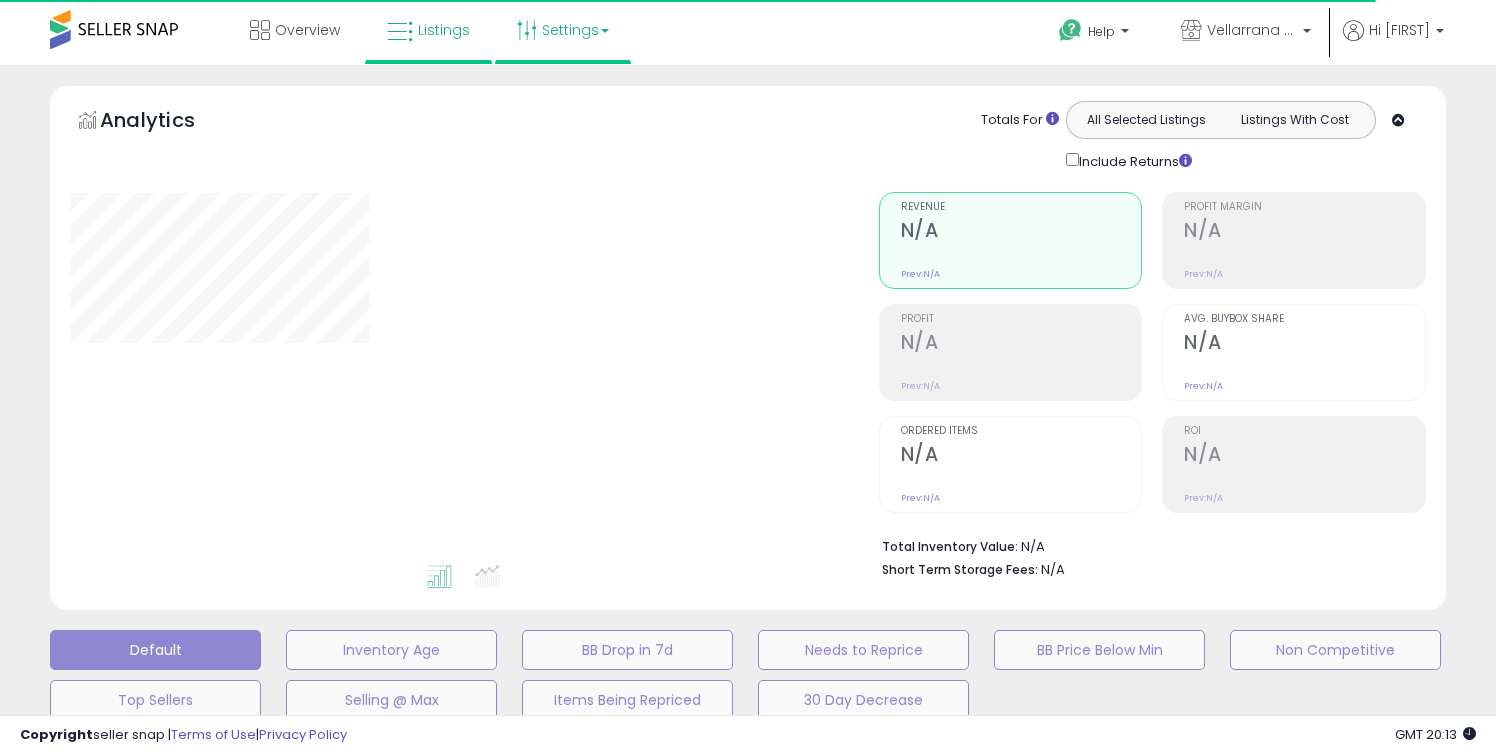 click on "Settings" at bounding box center (563, 30) 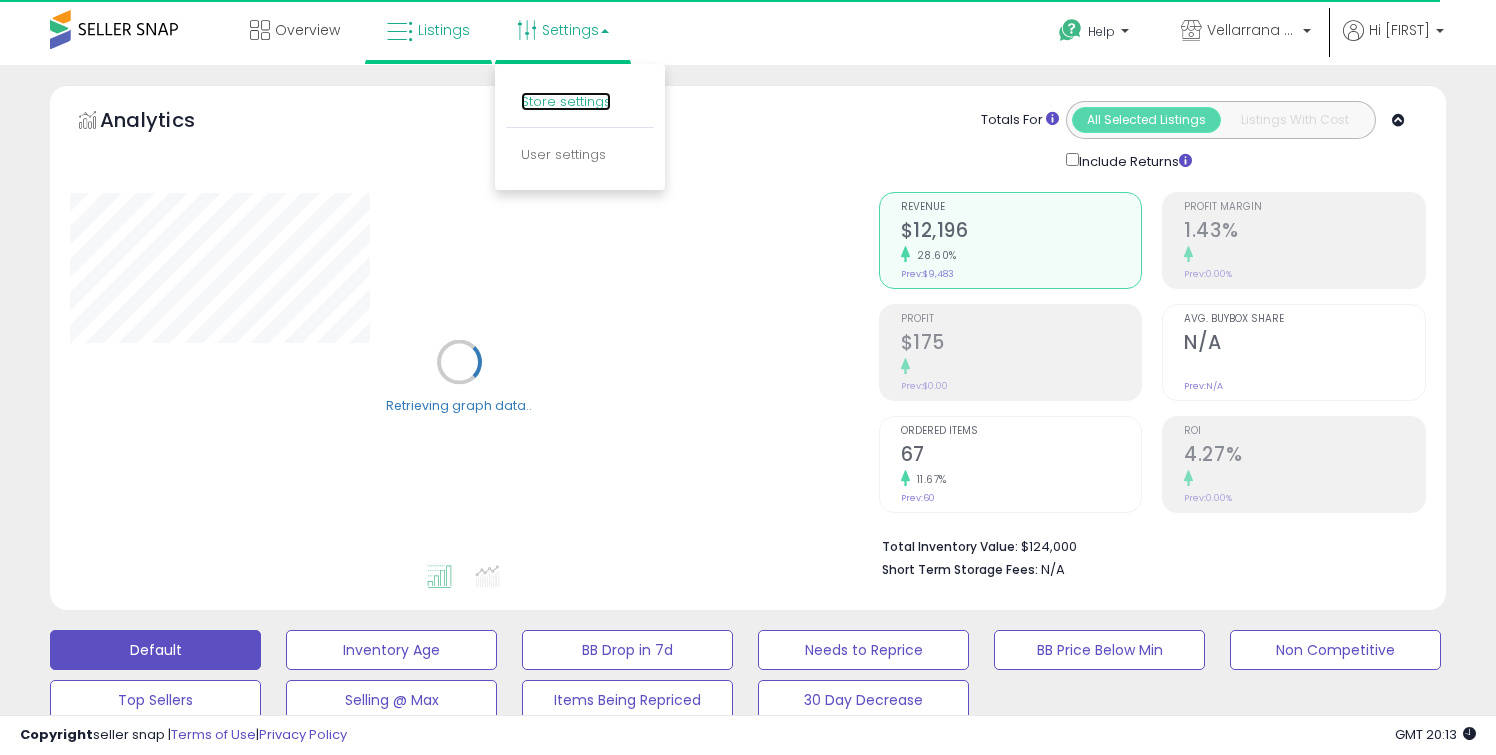 click on "Store
settings" at bounding box center [566, 101] 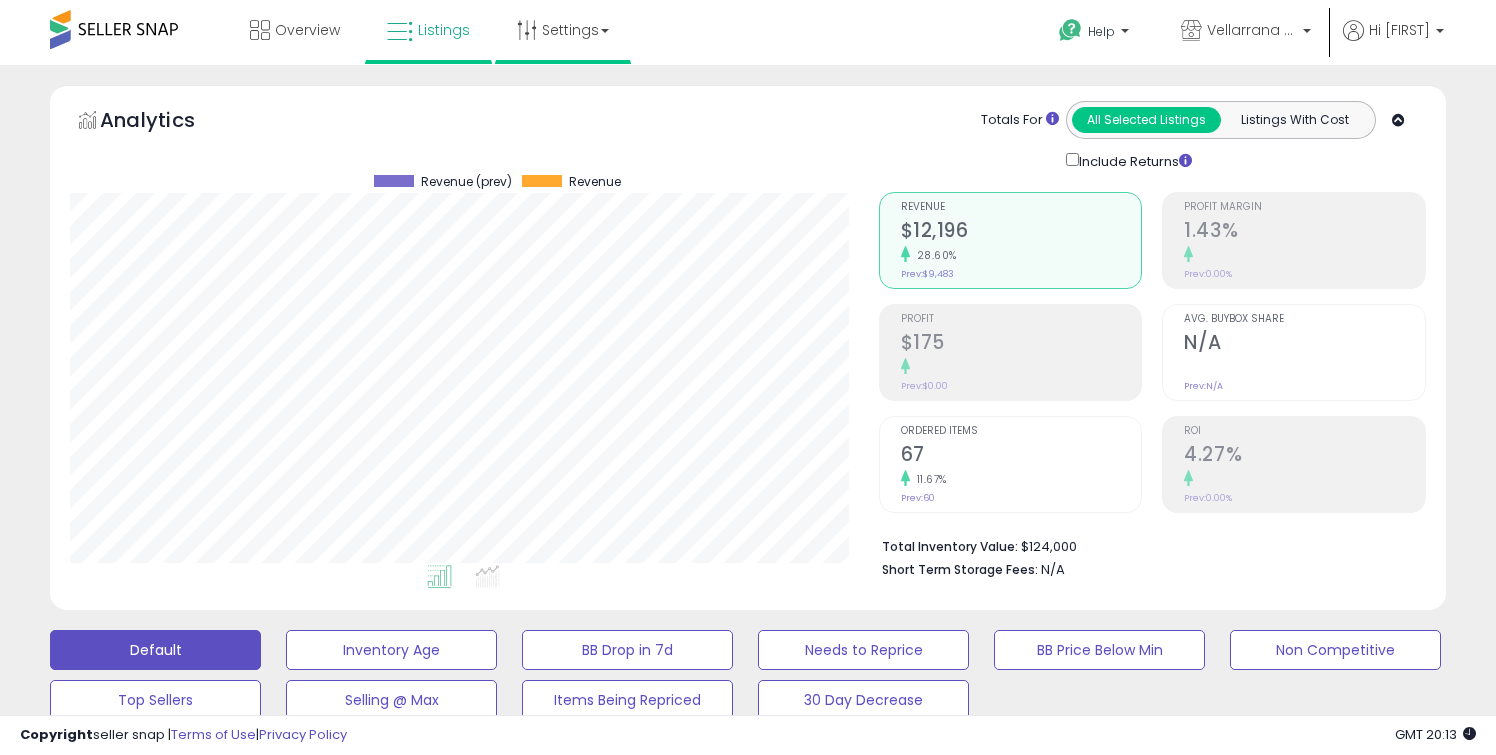 scroll, scrollTop: 999590, scrollLeft: 999191, axis: both 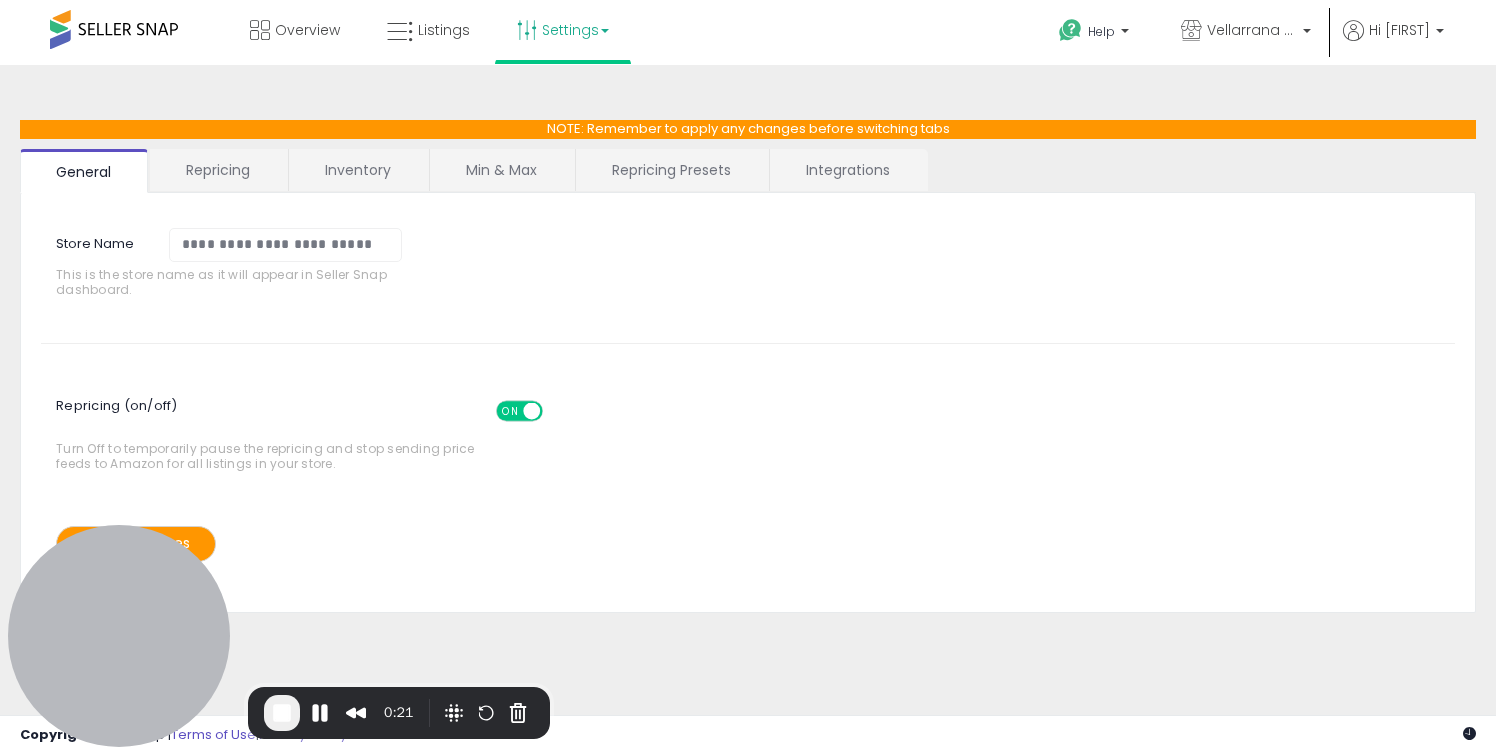 click on "Repricing Presets" at bounding box center (671, 170) 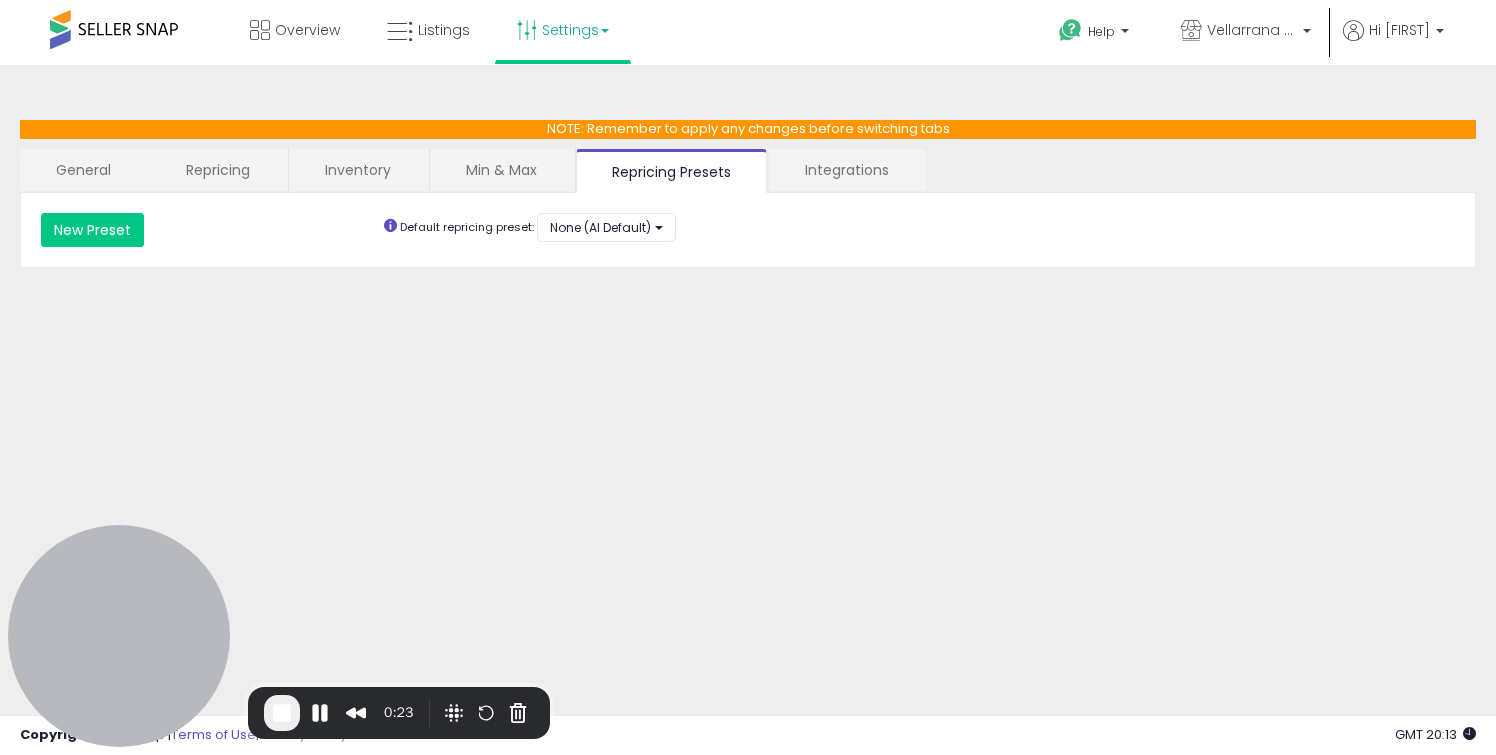 click on "Min & Max" at bounding box center [501, 170] 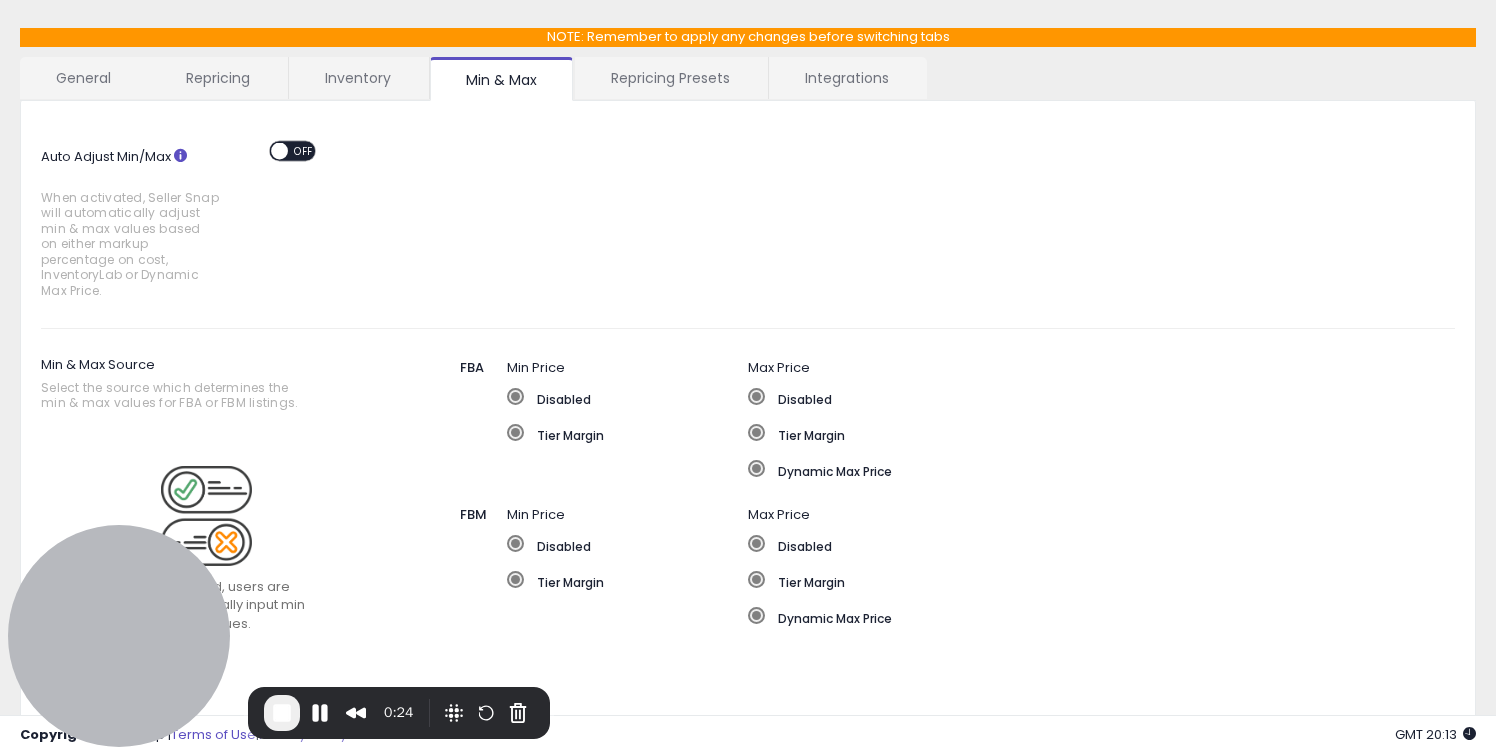 scroll, scrollTop: 96, scrollLeft: 0, axis: vertical 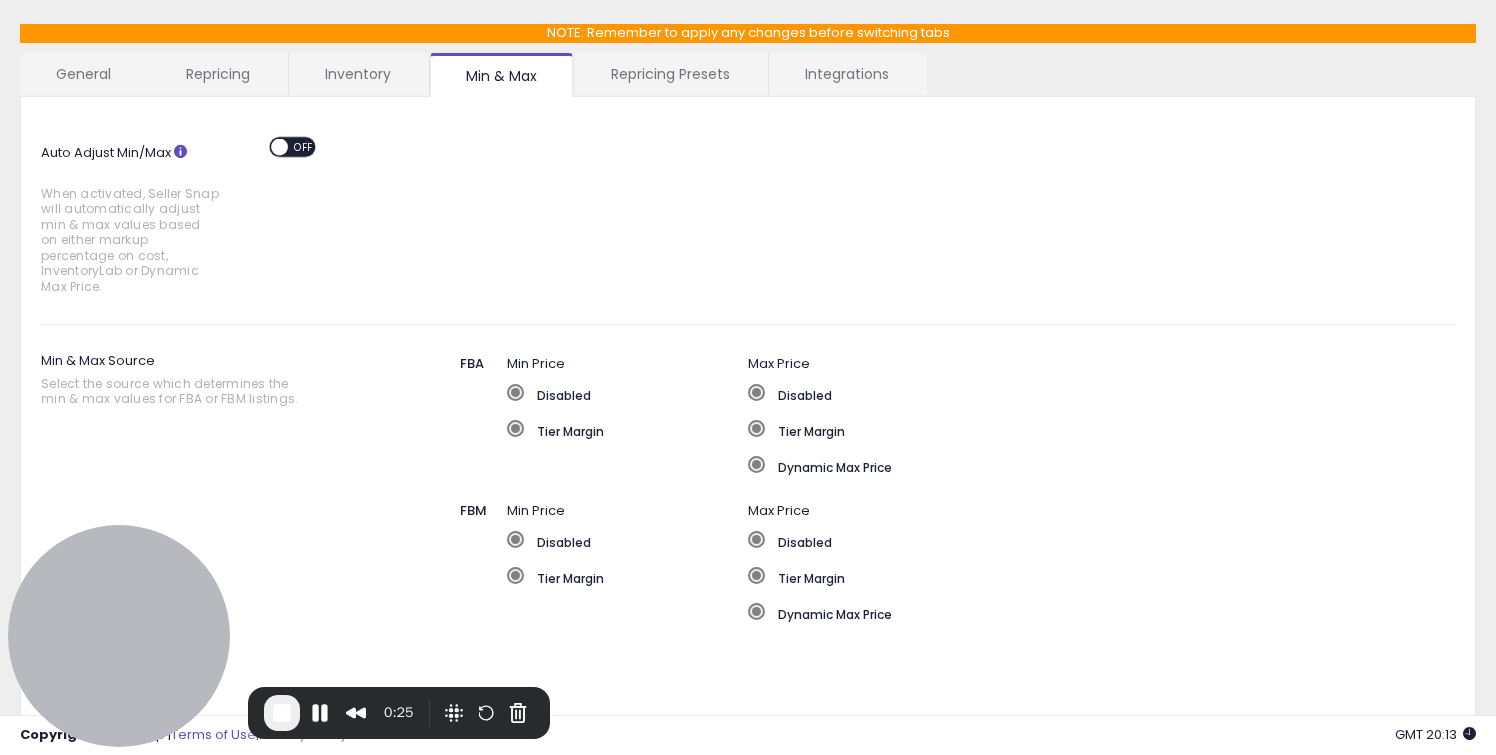 click on "OFF" at bounding box center [304, 146] 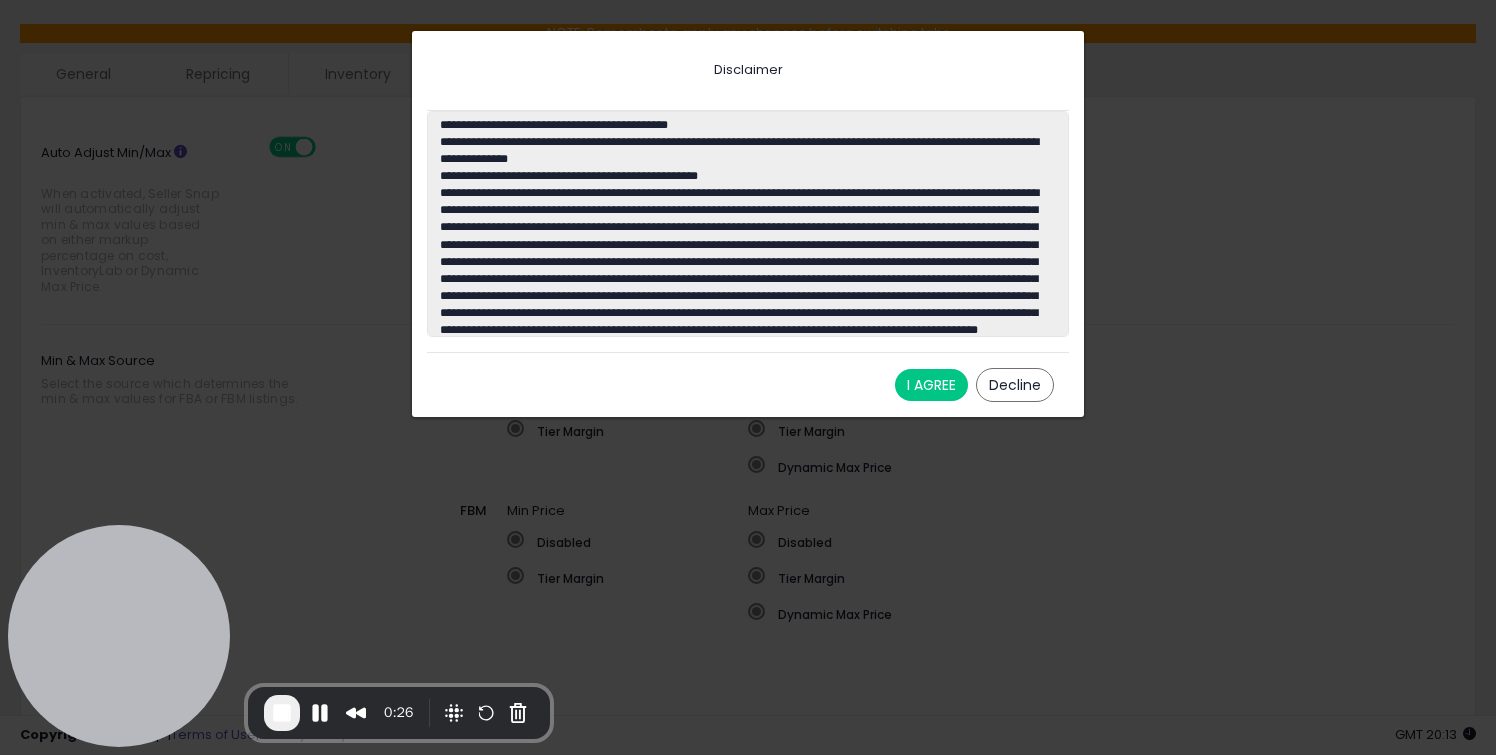 click on "I AGREE" at bounding box center [931, 385] 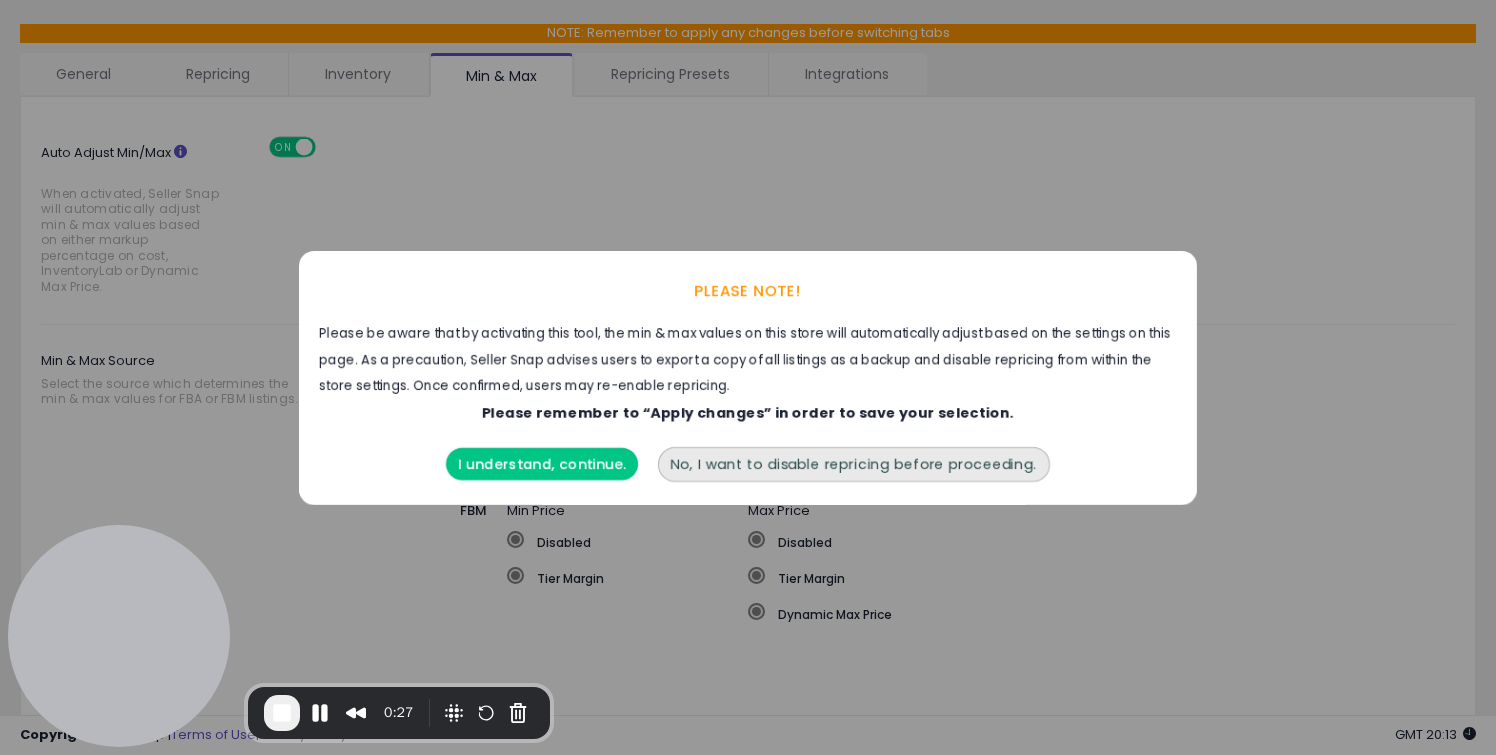 click on "I understand, continue." at bounding box center (542, 464) 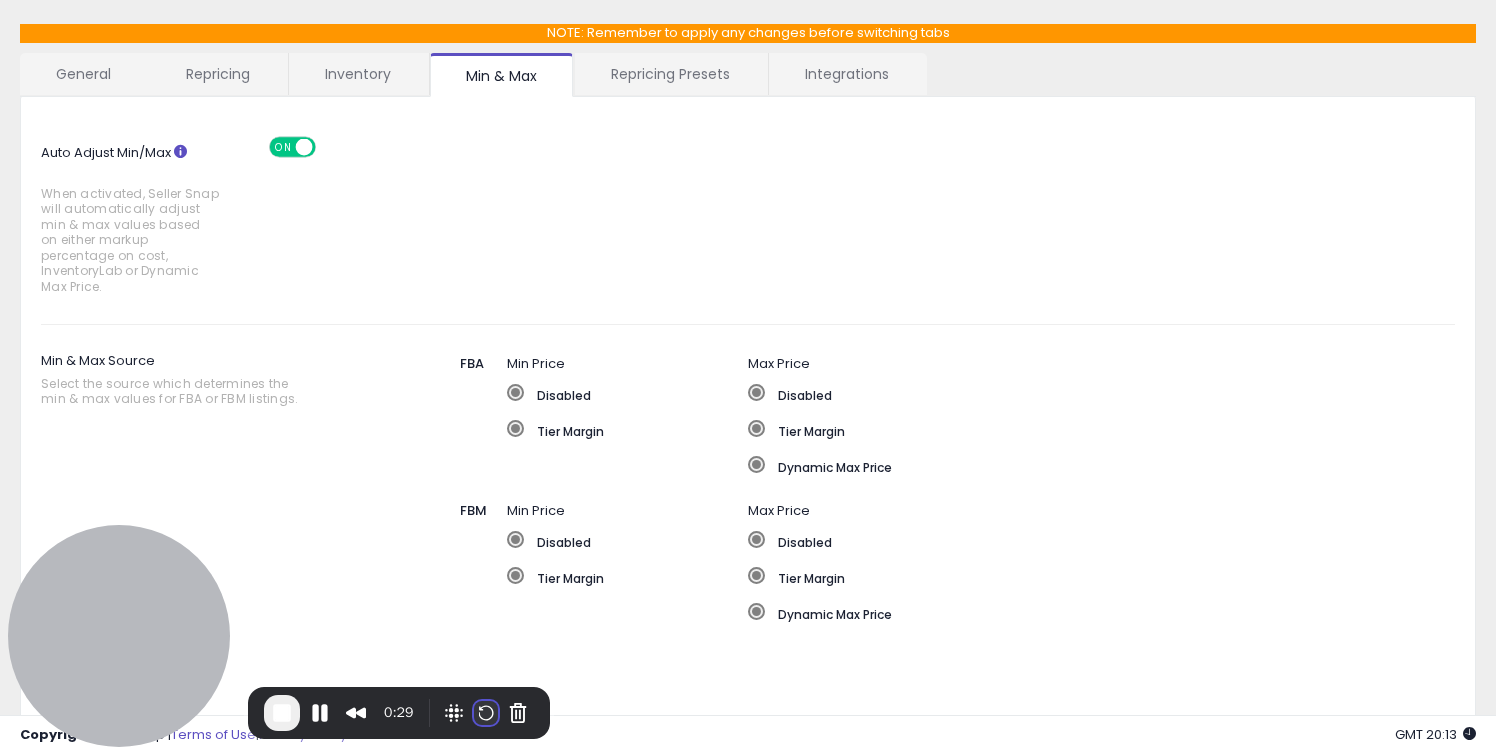 click at bounding box center [486, 713] 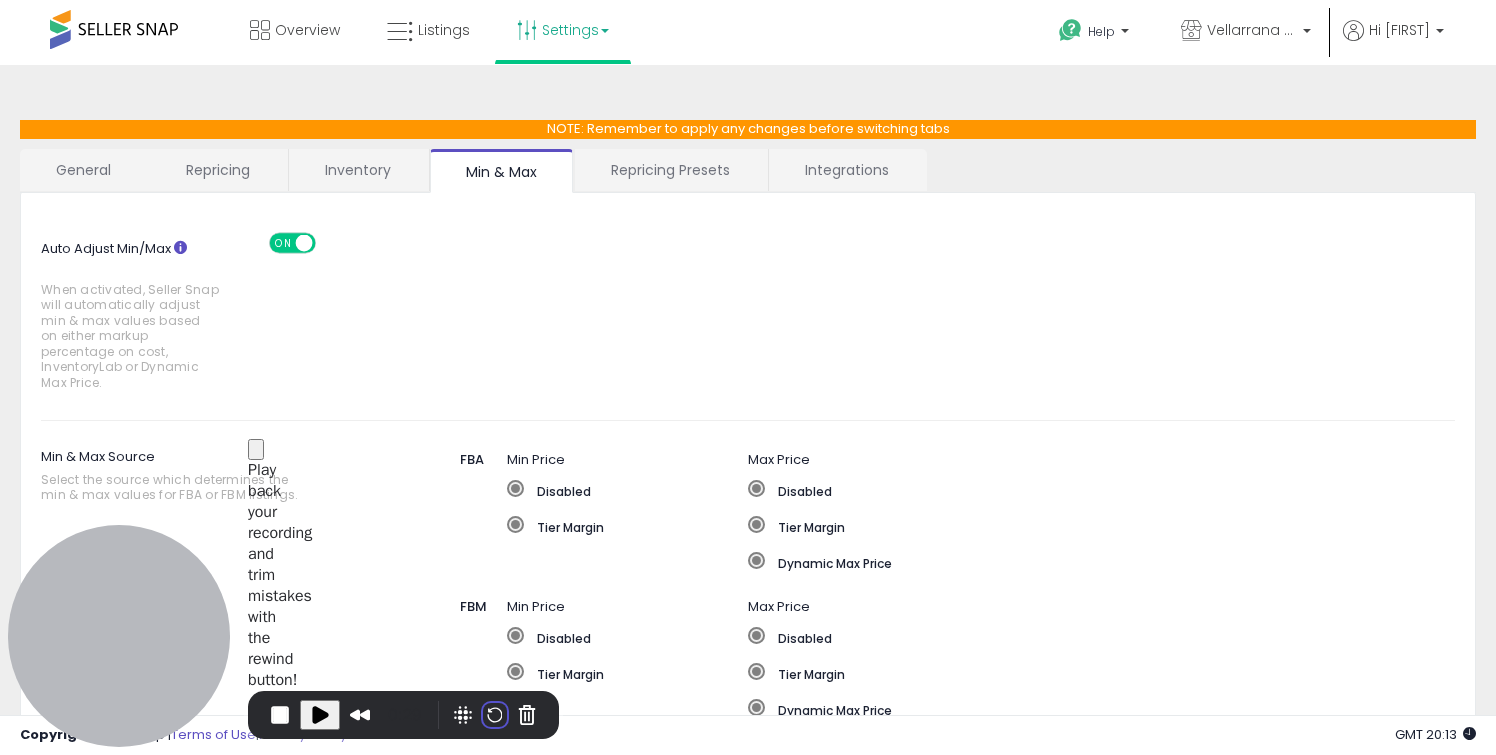 click on "Restart recording" at bounding box center (580, 868) 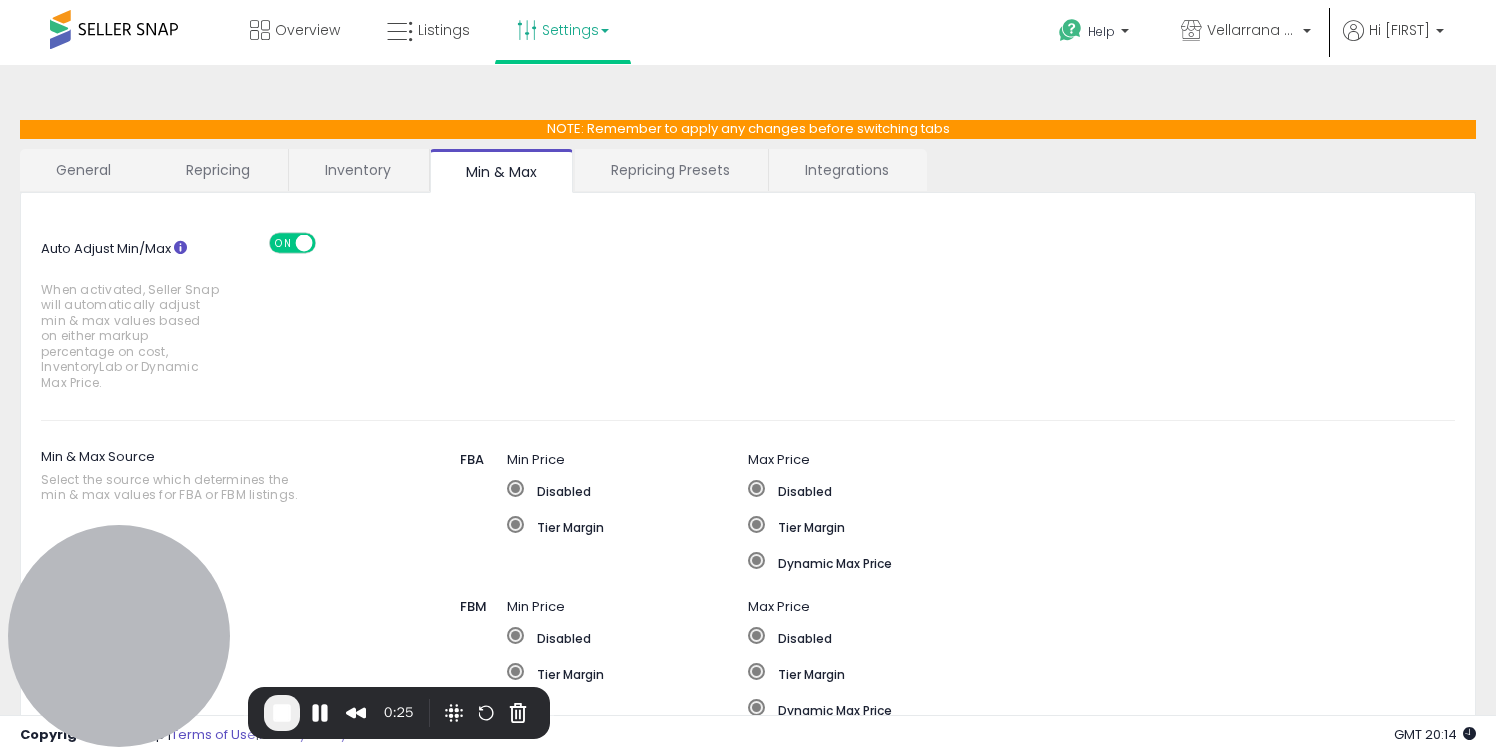 click on "Integrations" at bounding box center [847, 170] 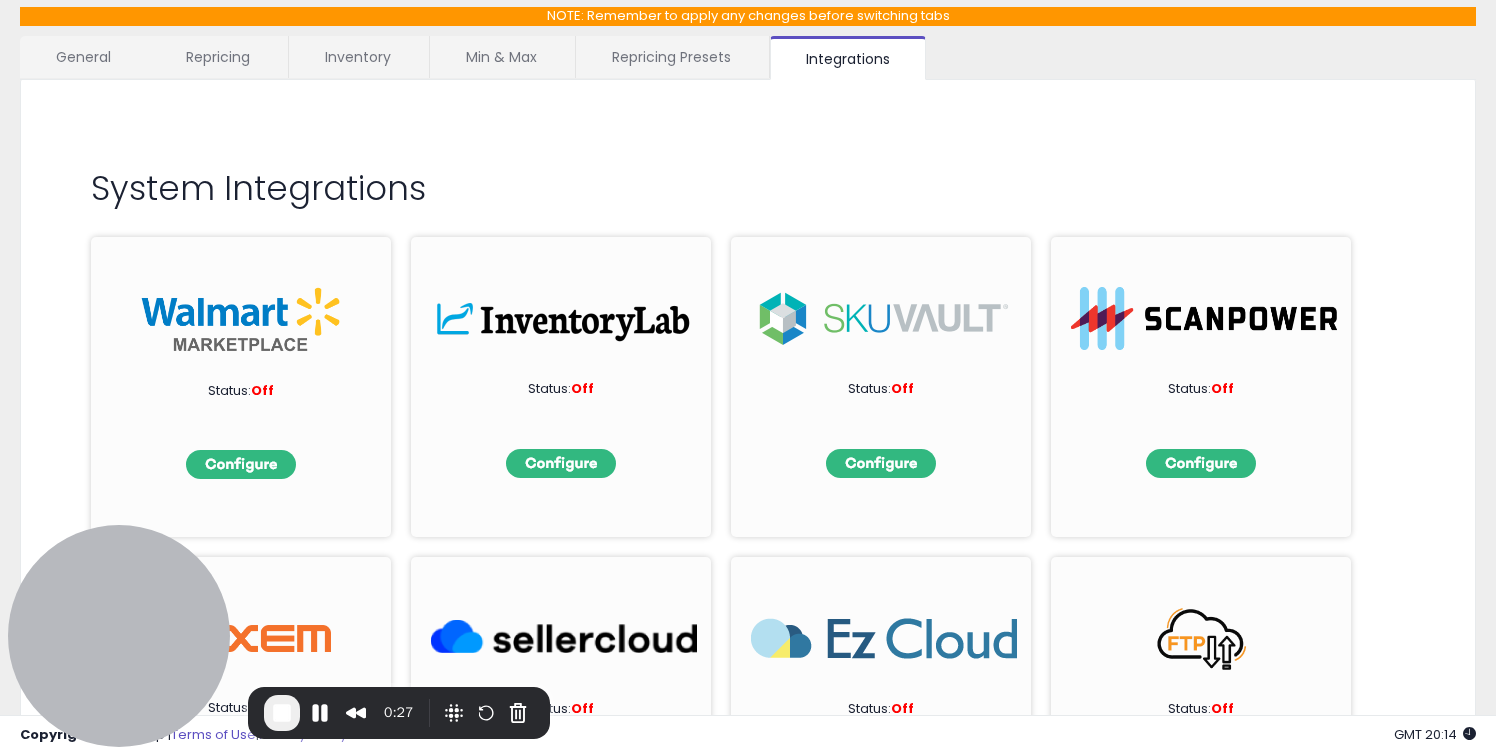 scroll, scrollTop: 0, scrollLeft: 0, axis: both 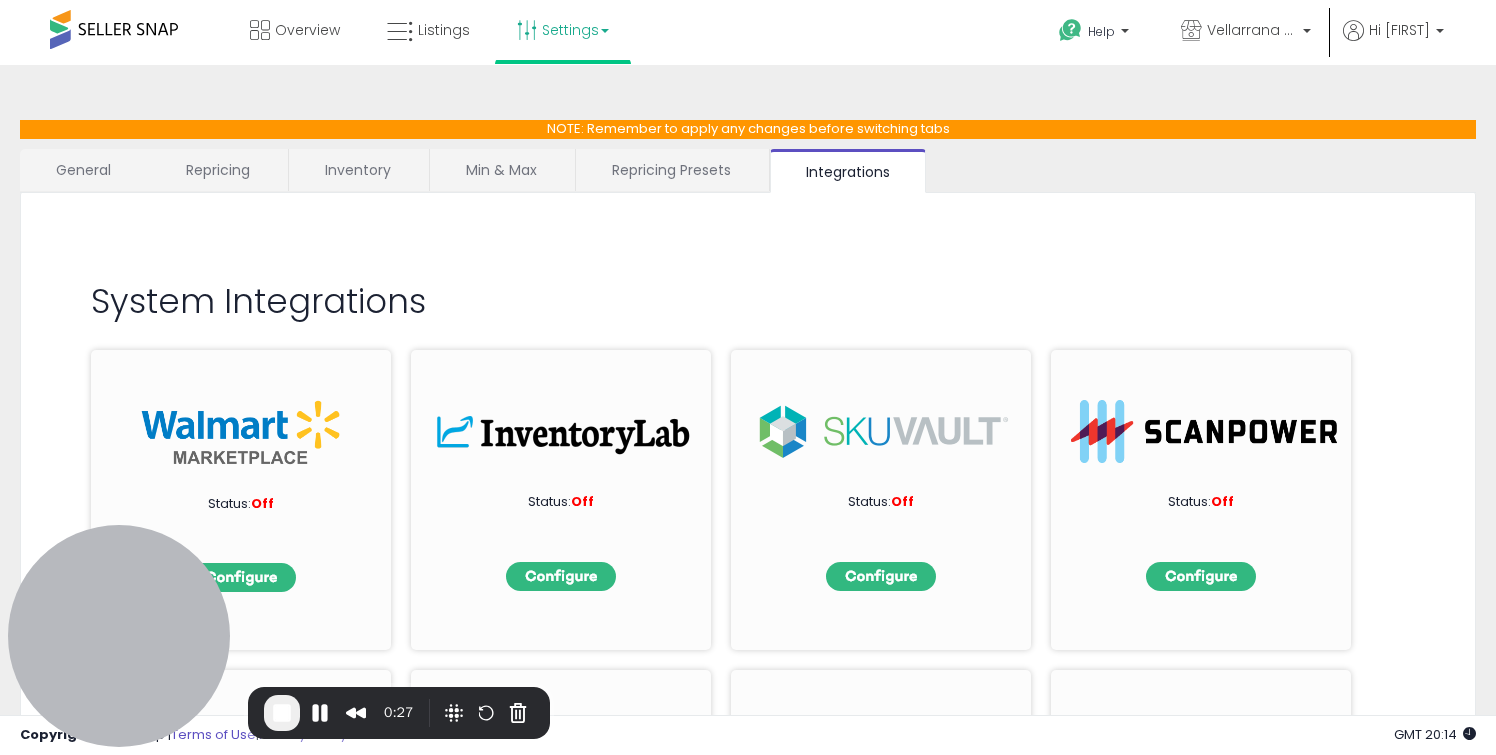 click on "Min & Max" at bounding box center (501, 170) 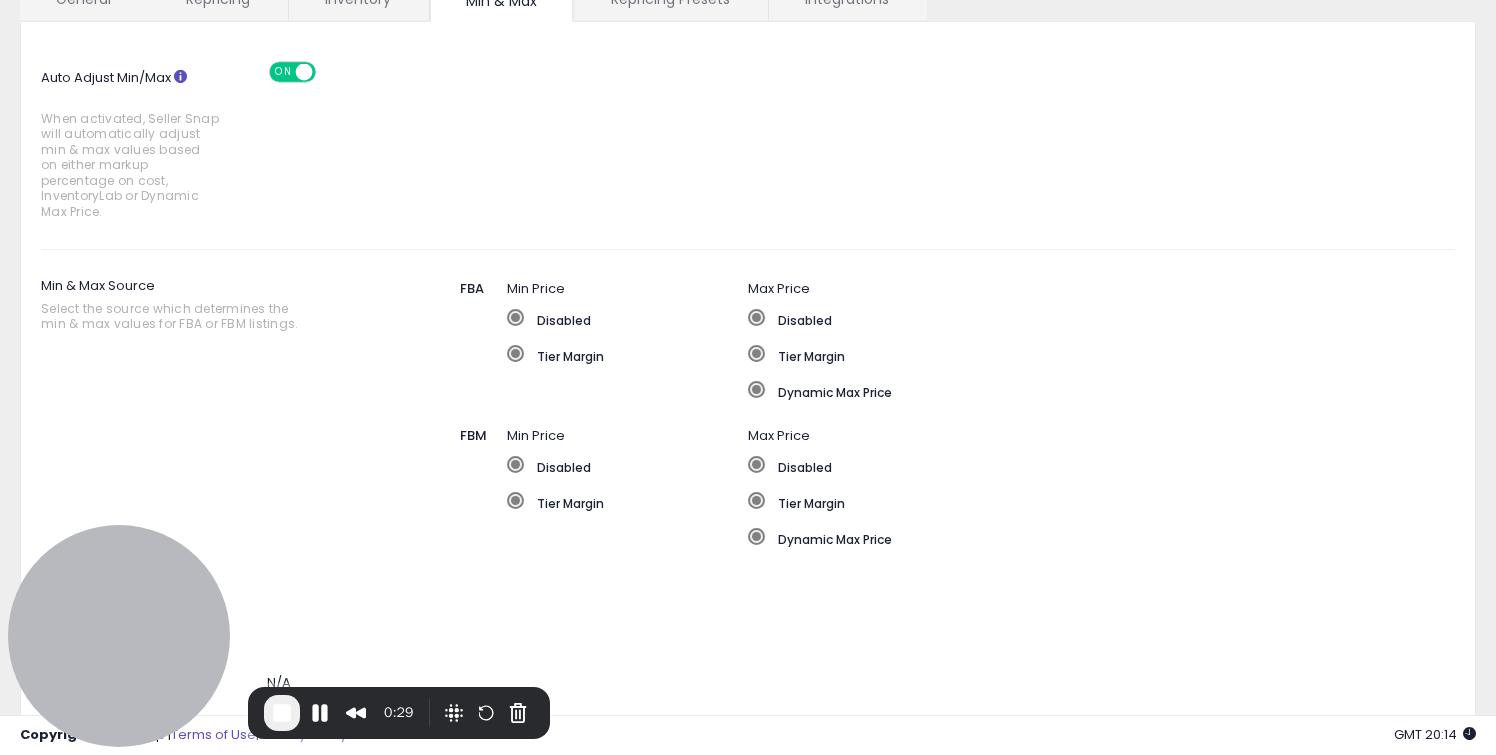 scroll, scrollTop: 181, scrollLeft: 0, axis: vertical 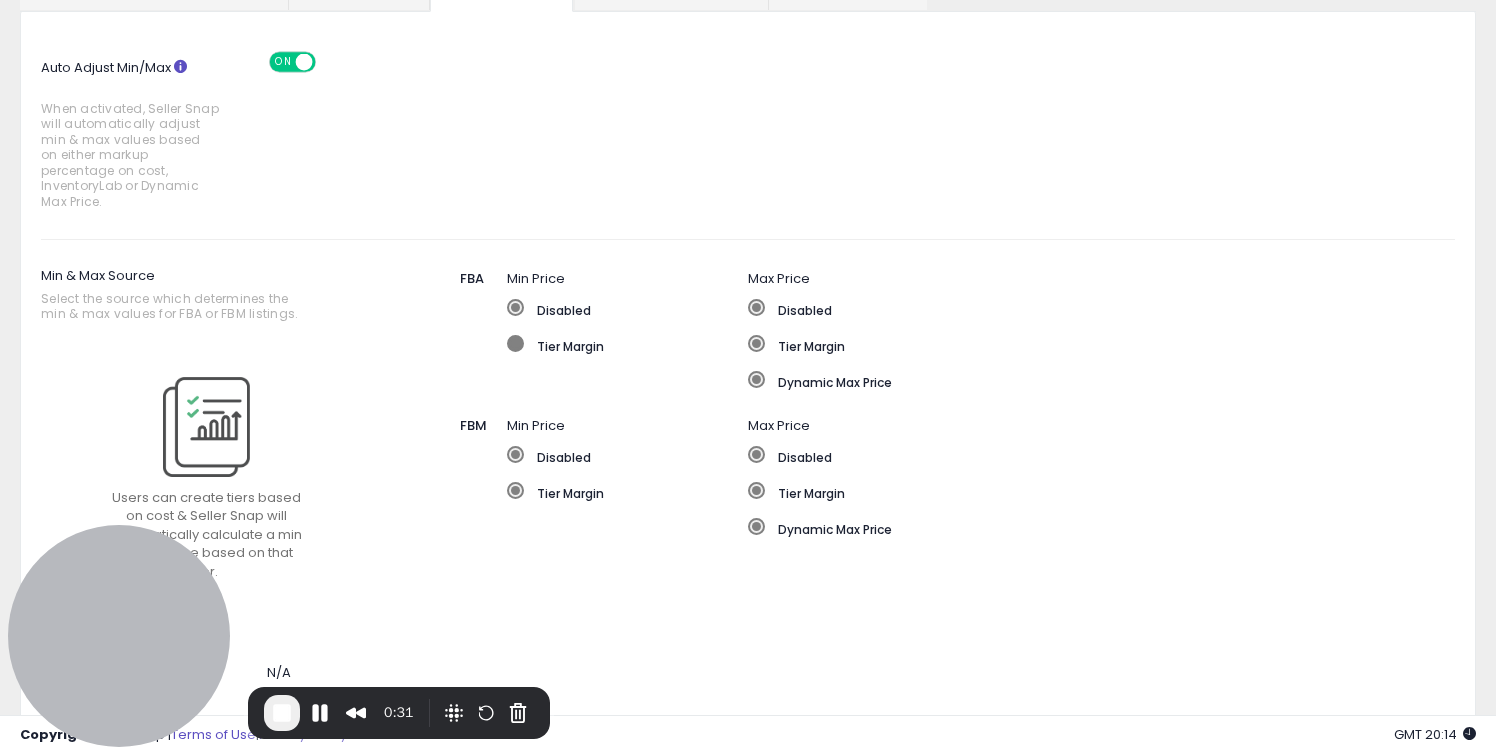 click on "Tier Margin" 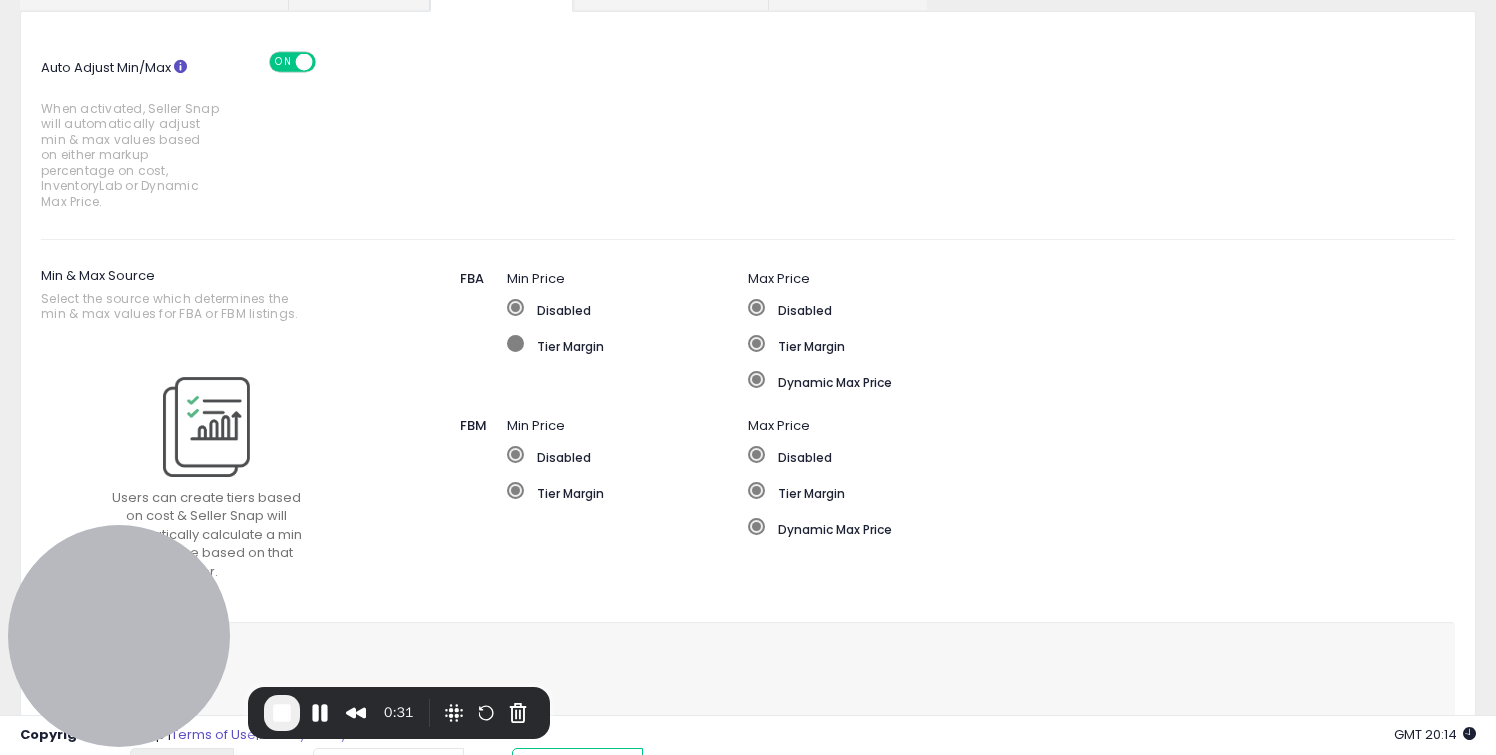 type on "***" 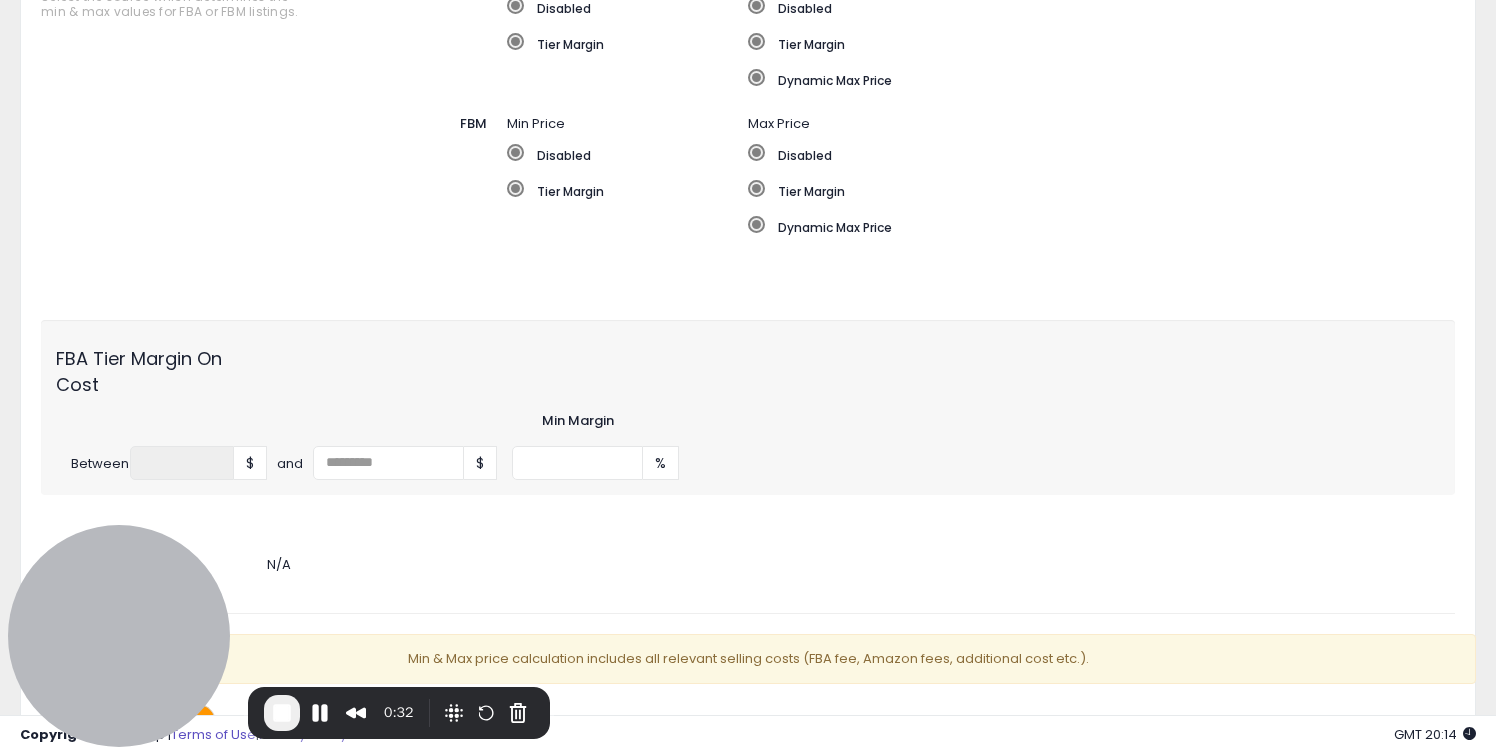 scroll, scrollTop: 492, scrollLeft: 0, axis: vertical 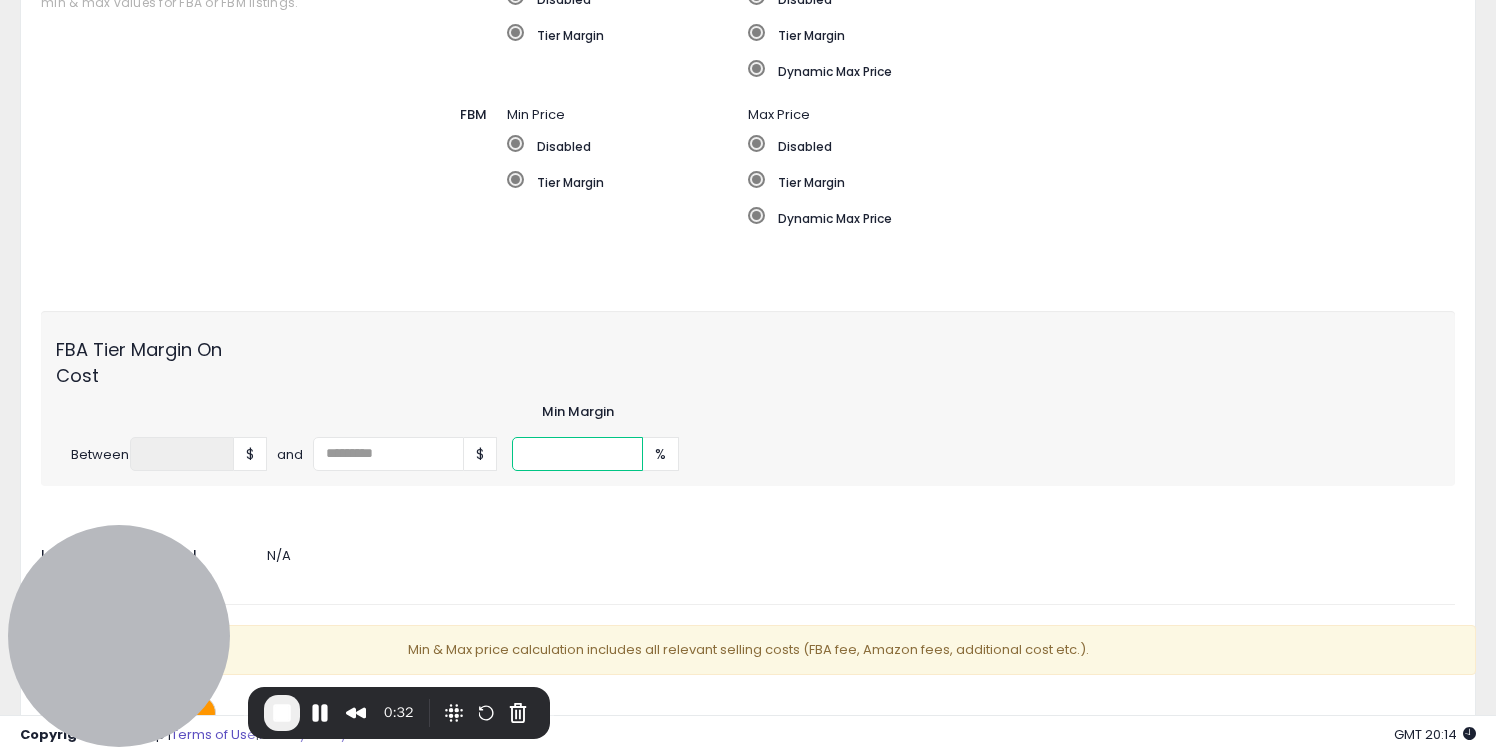 drag, startPoint x: 563, startPoint y: 441, endPoint x: 450, endPoint y: 441, distance: 113 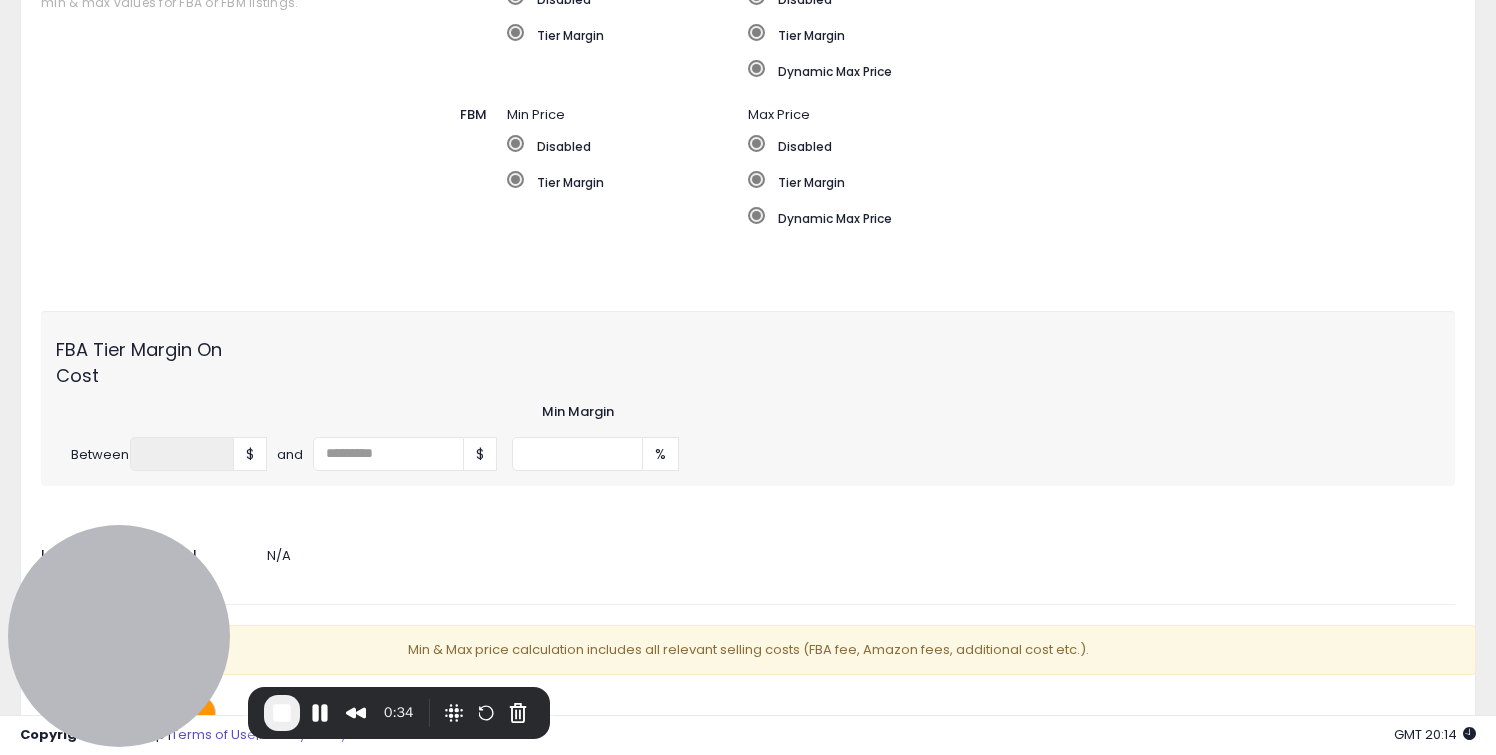 click on "FBA Tier Margin On Cost" at bounding box center (748, 357) 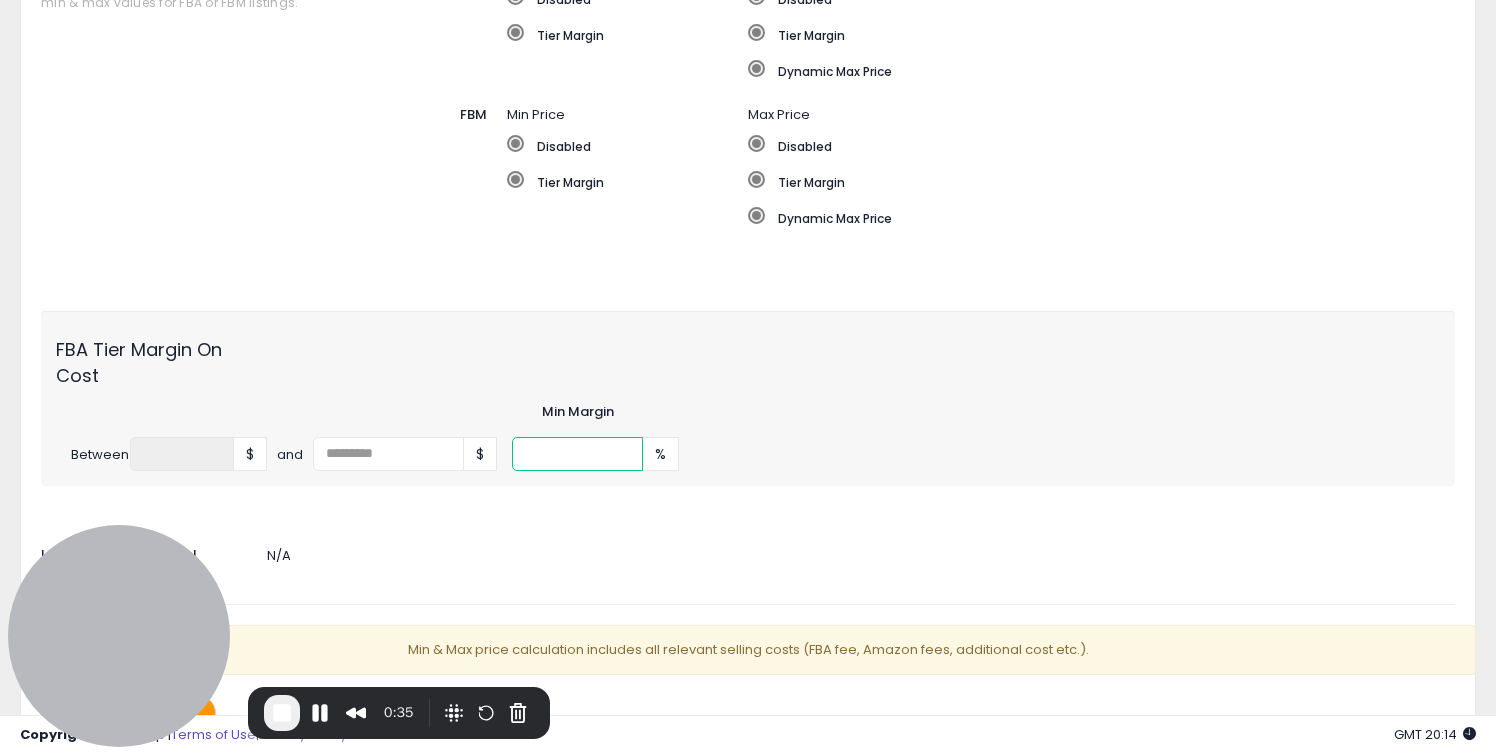 click at bounding box center [577, 454] 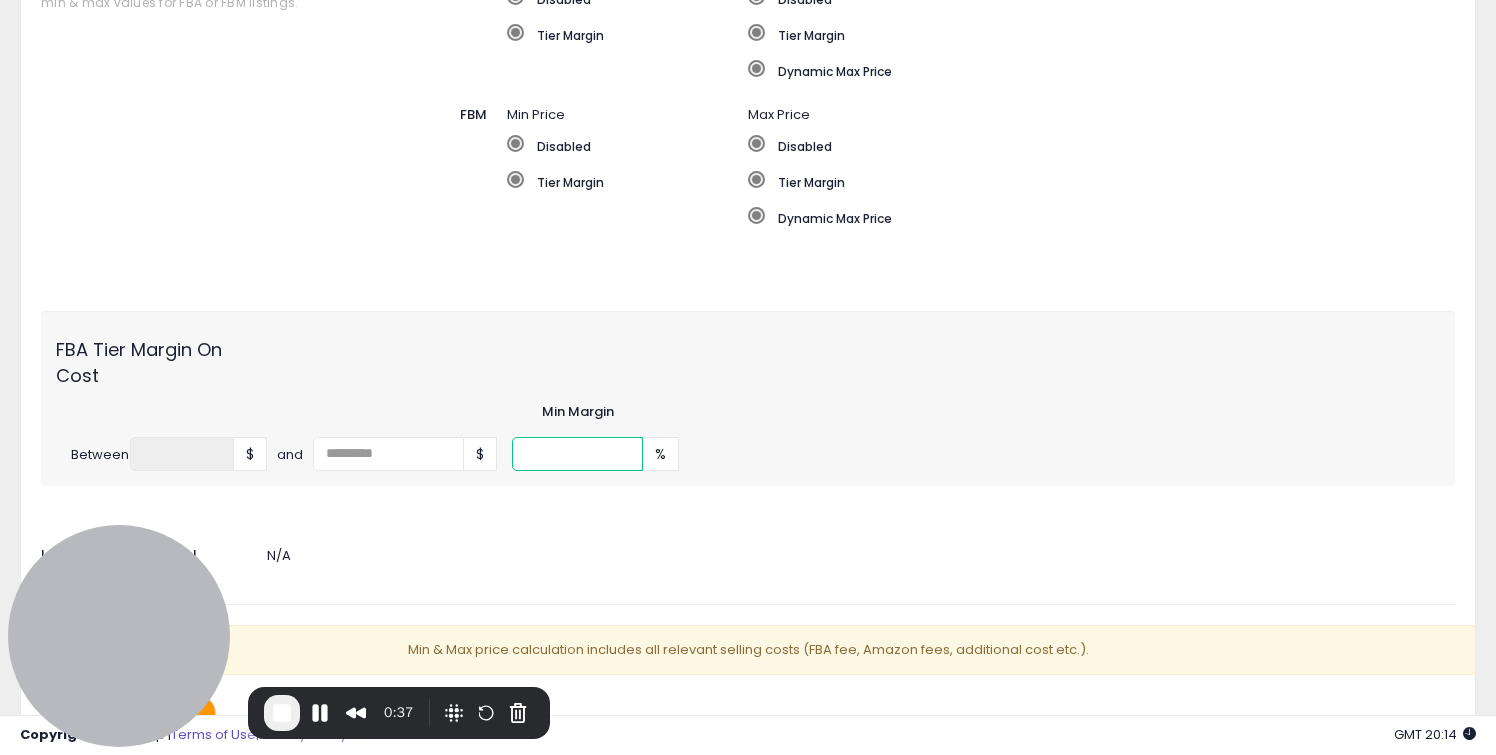 type on "**" 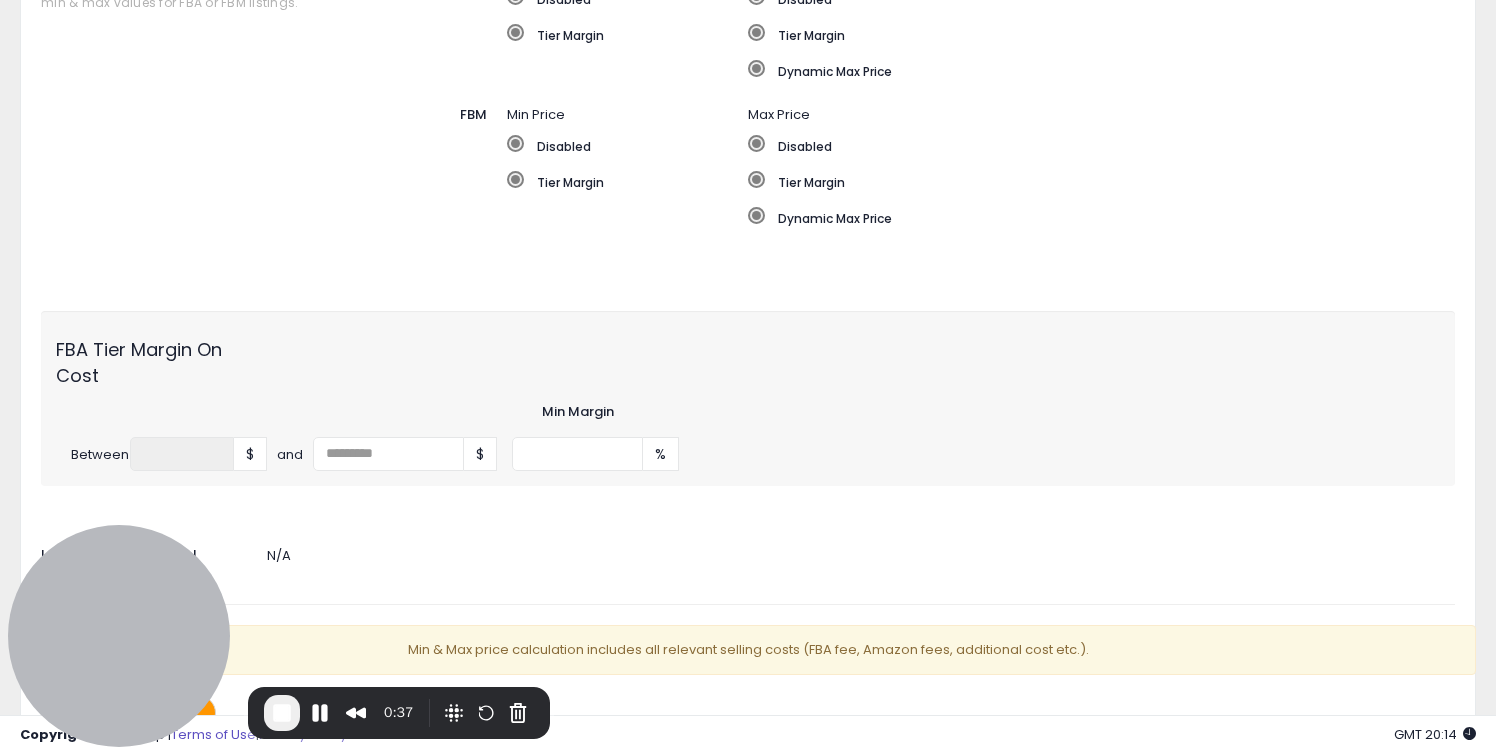 click on "FBA Tier Margin On Cost" at bounding box center (748, 357) 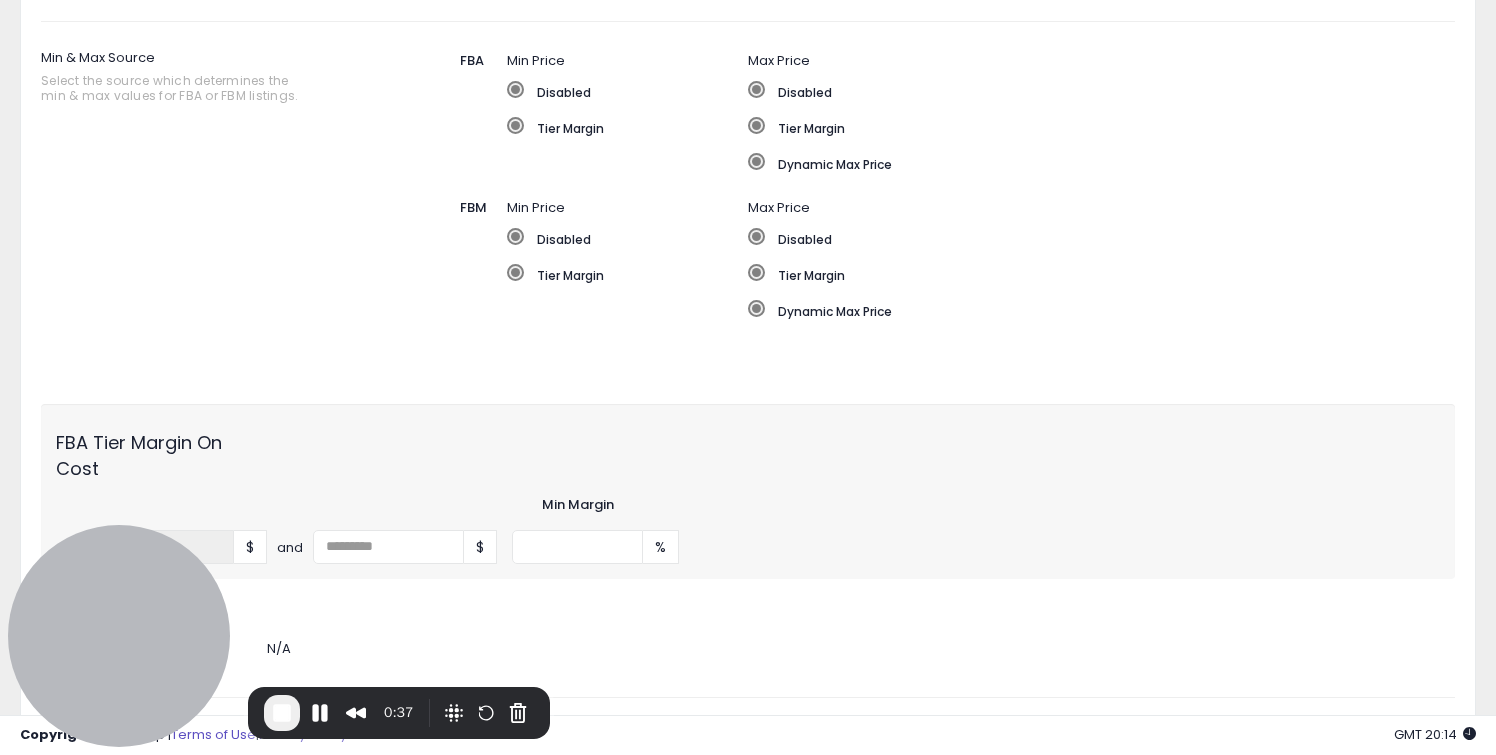 scroll, scrollTop: 387, scrollLeft: 0, axis: vertical 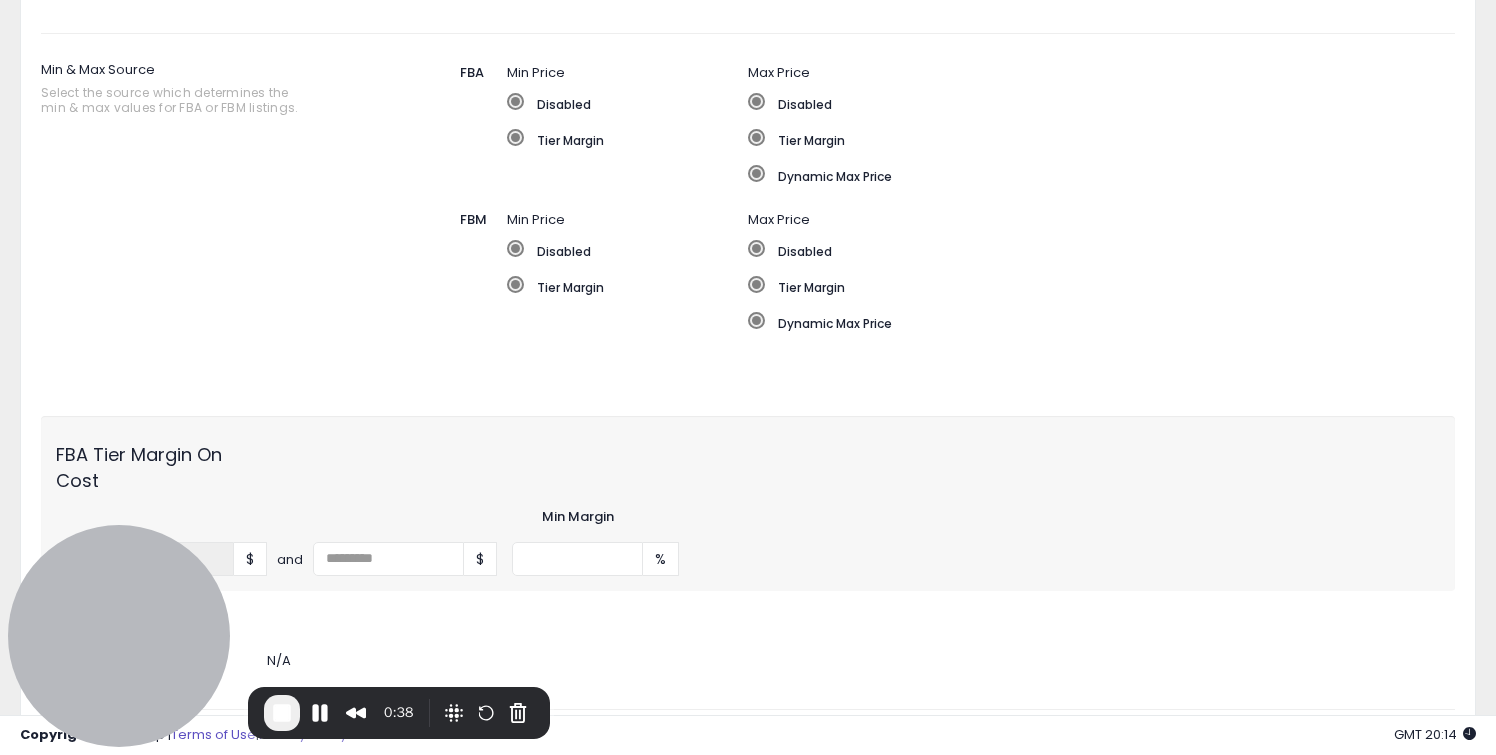 click on "Disabled
Tier Margin
Dynamic Max Price" at bounding box center (1049, 147) 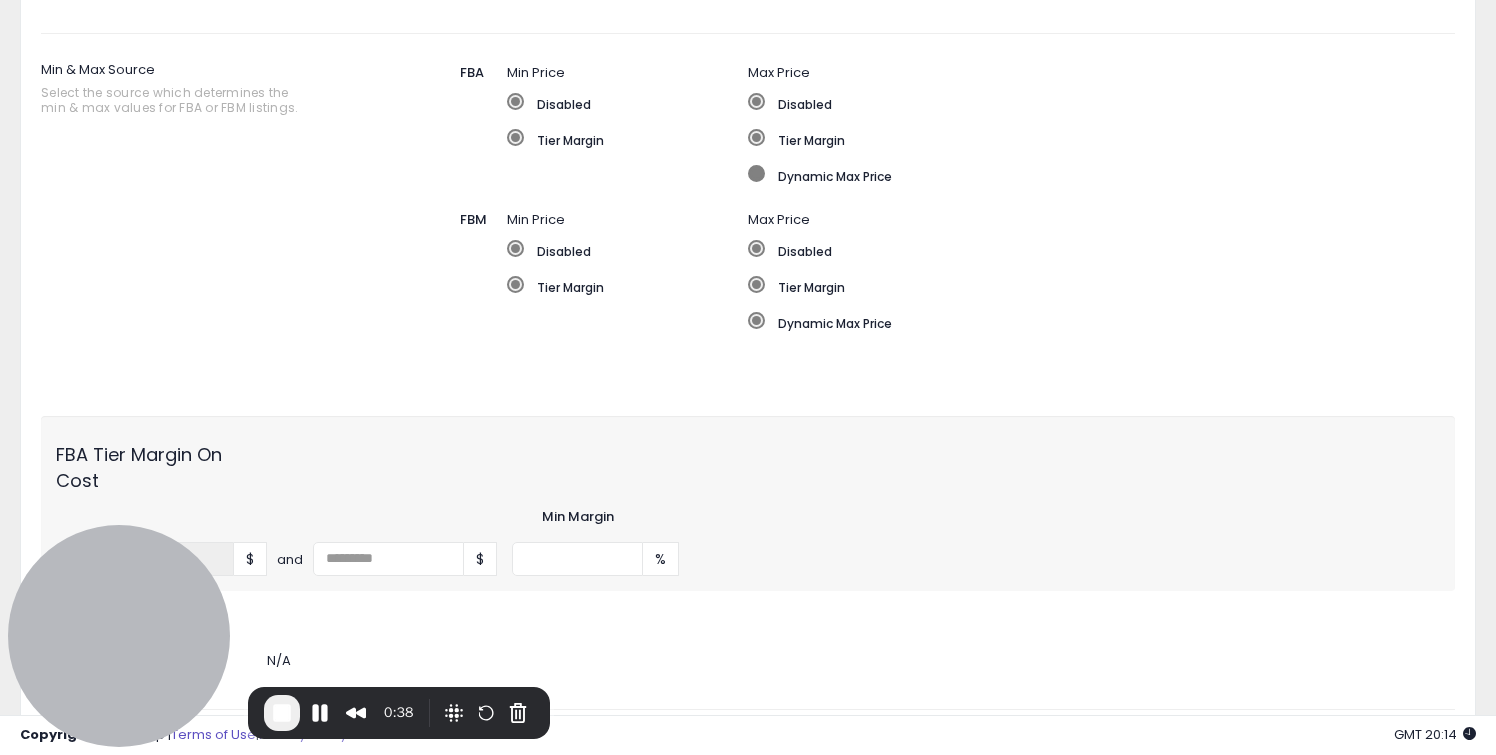 click on "Dynamic Max Price" 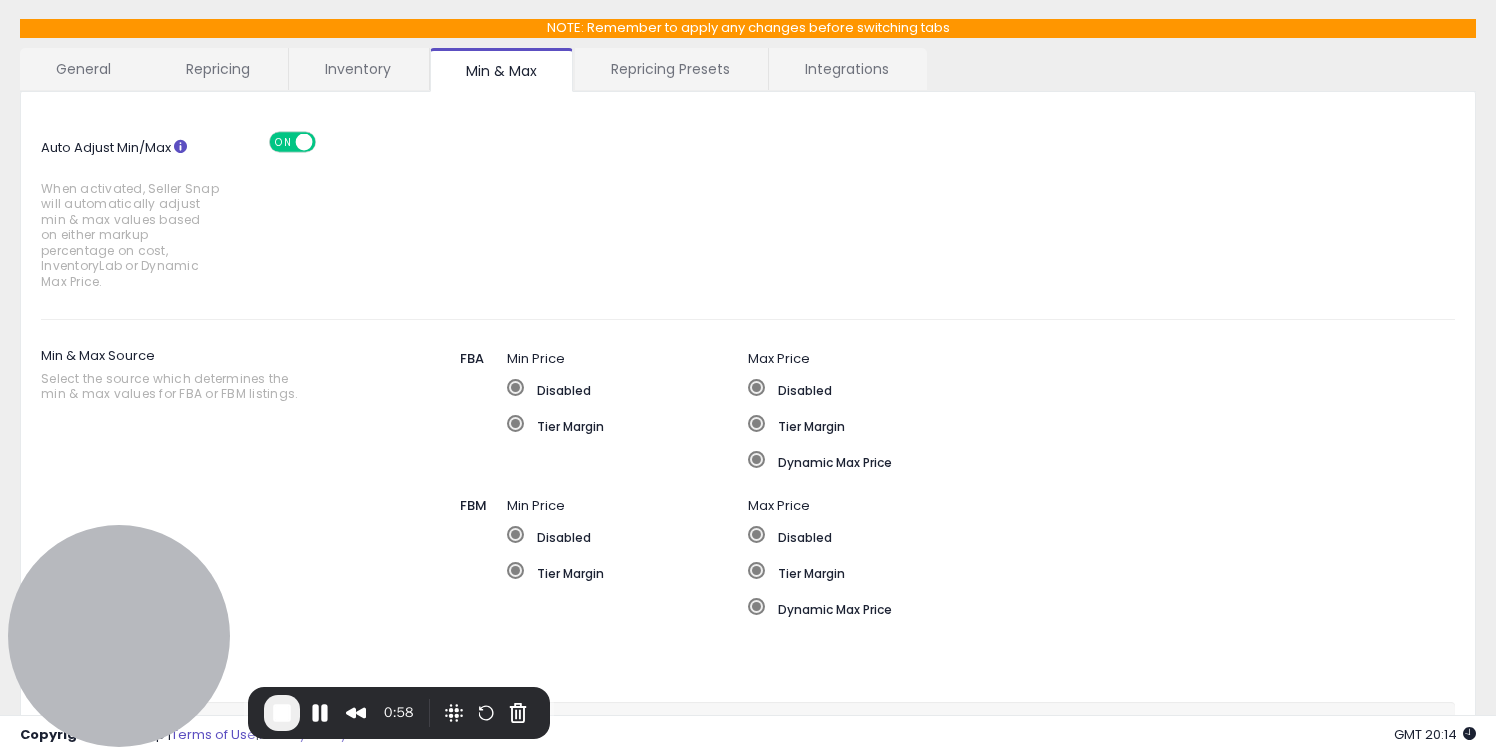 scroll, scrollTop: 0, scrollLeft: 0, axis: both 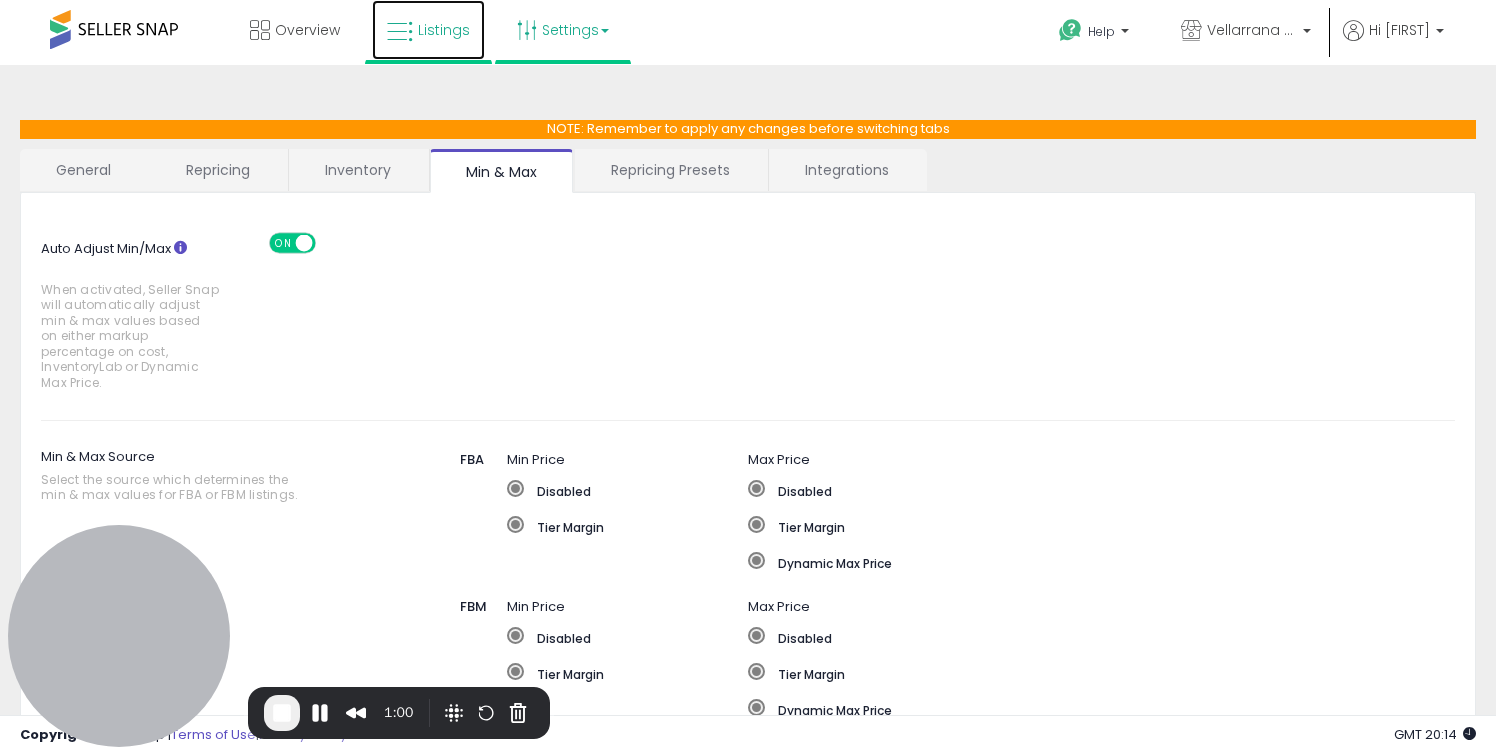 click on "Listings" at bounding box center [444, 30] 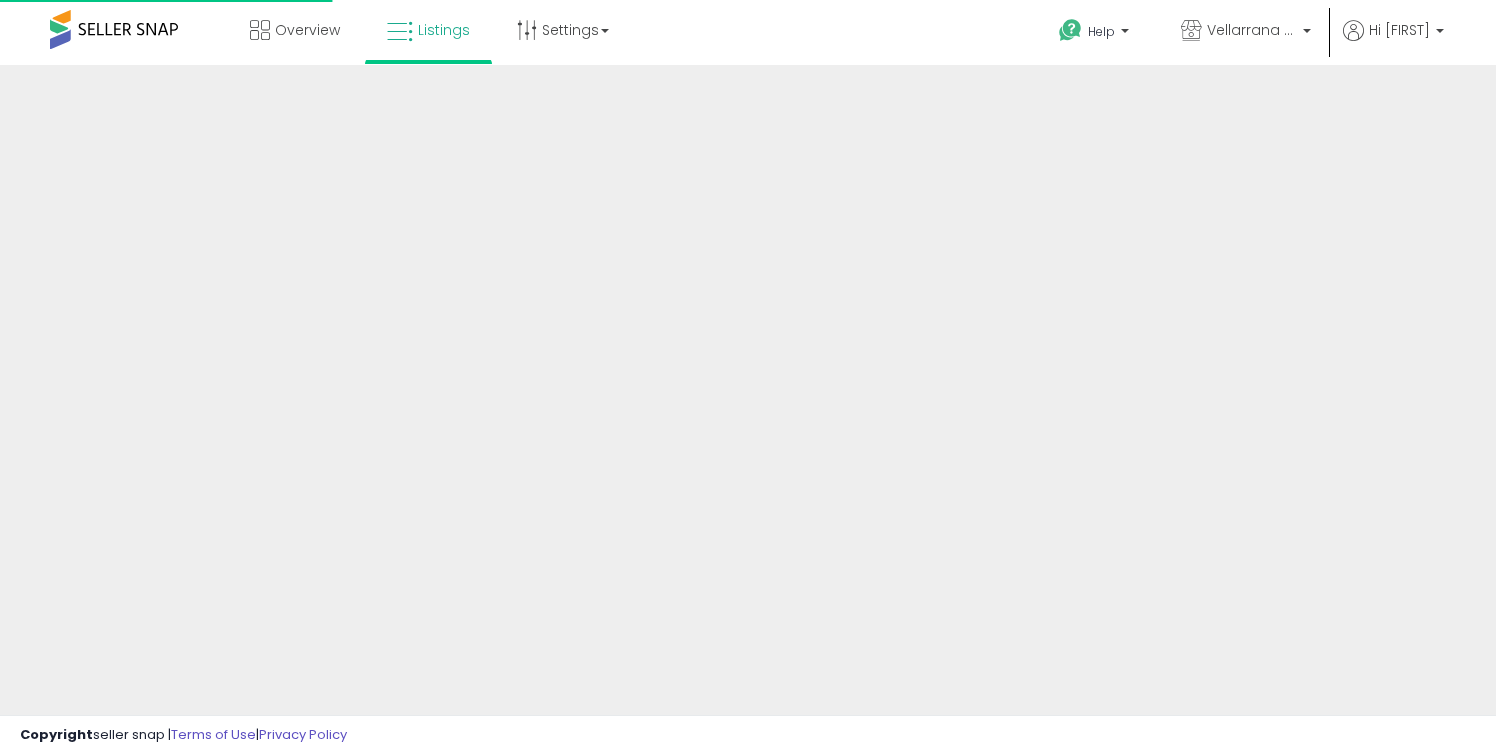 scroll, scrollTop: 0, scrollLeft: 0, axis: both 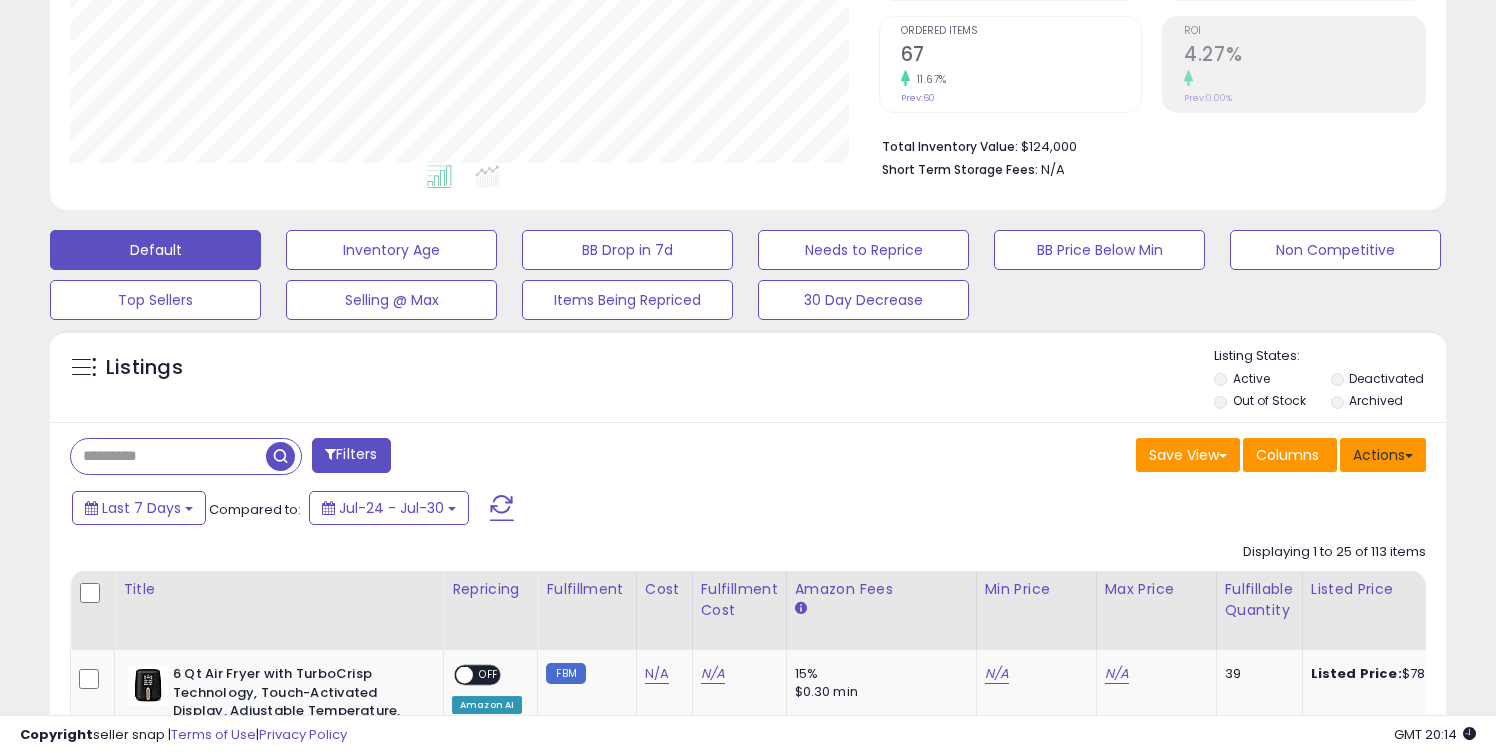 click on "Actions" at bounding box center (1383, 455) 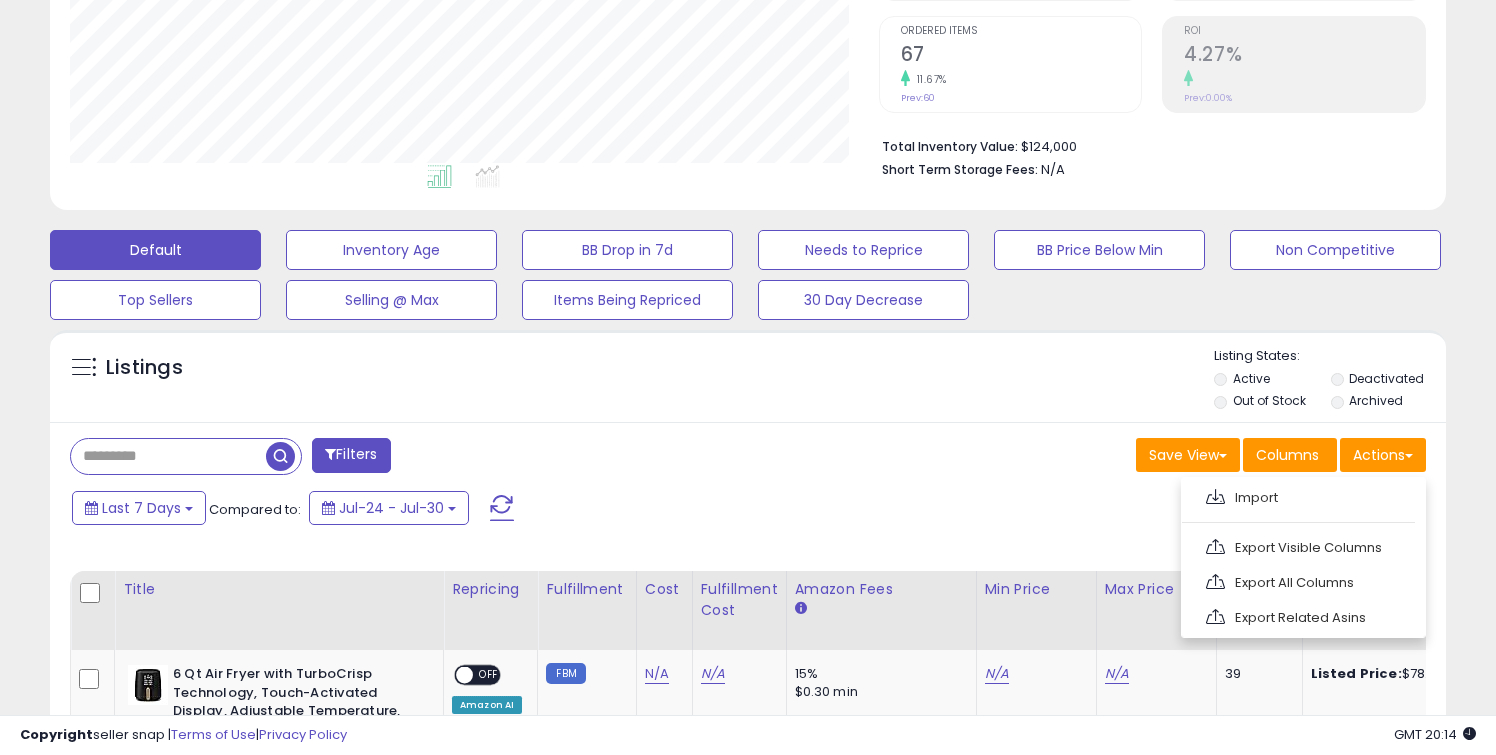 click on "Last 7 Days
Compared to:
Jul-24 - Jul-30" at bounding box center (575, 510) 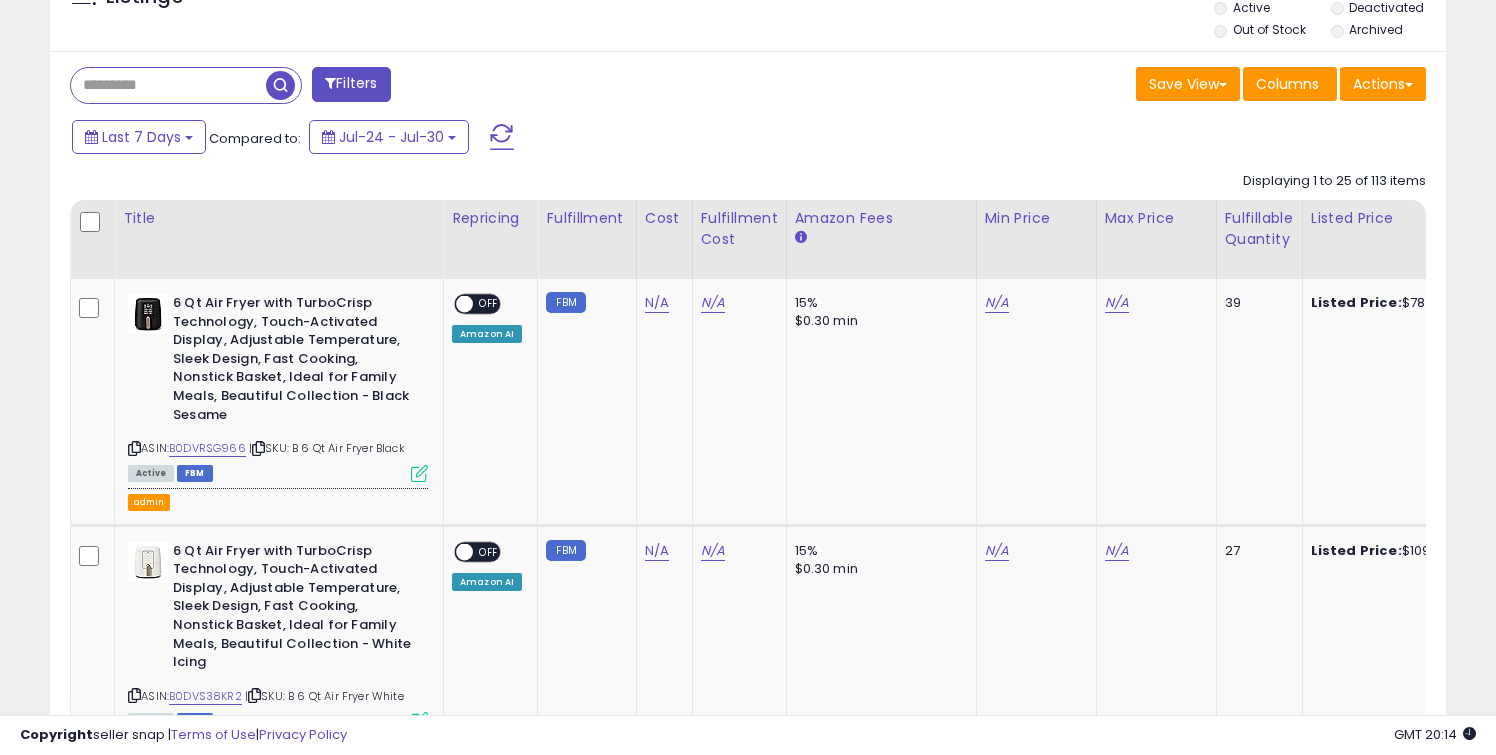 scroll, scrollTop: 772, scrollLeft: 0, axis: vertical 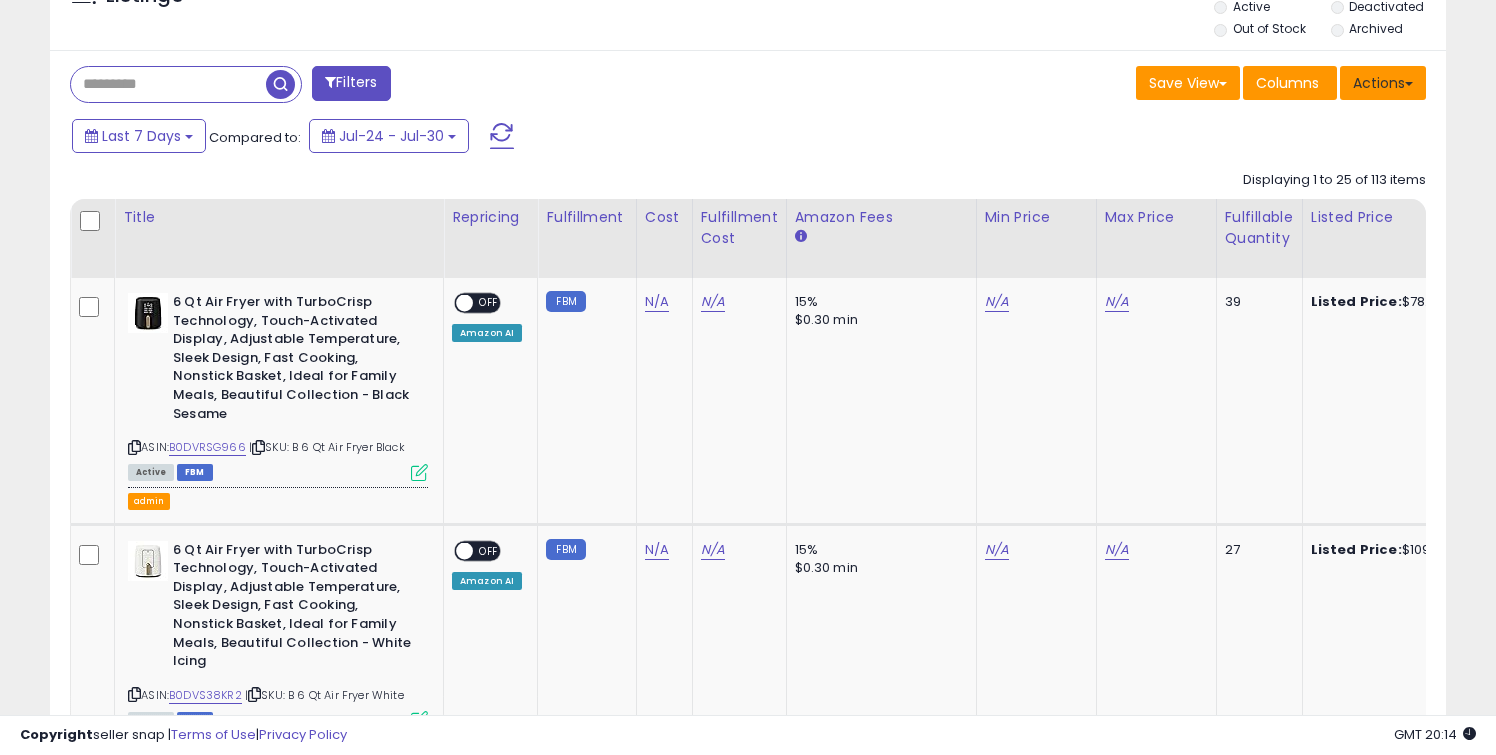click on "Actions" at bounding box center [1383, 83] 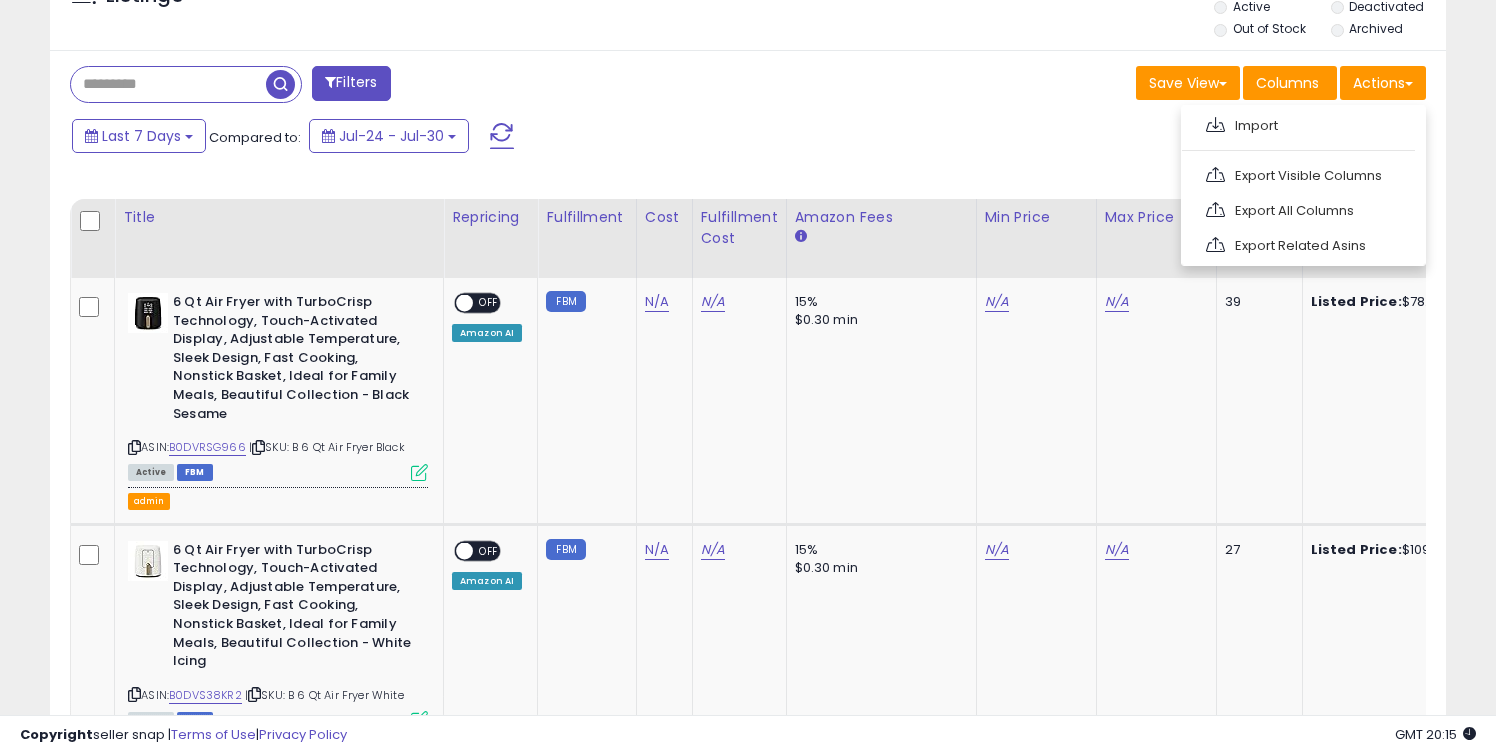 click on "Filters
Save View
Save As New View
Update Current View
Columns" at bounding box center (748, 2810) 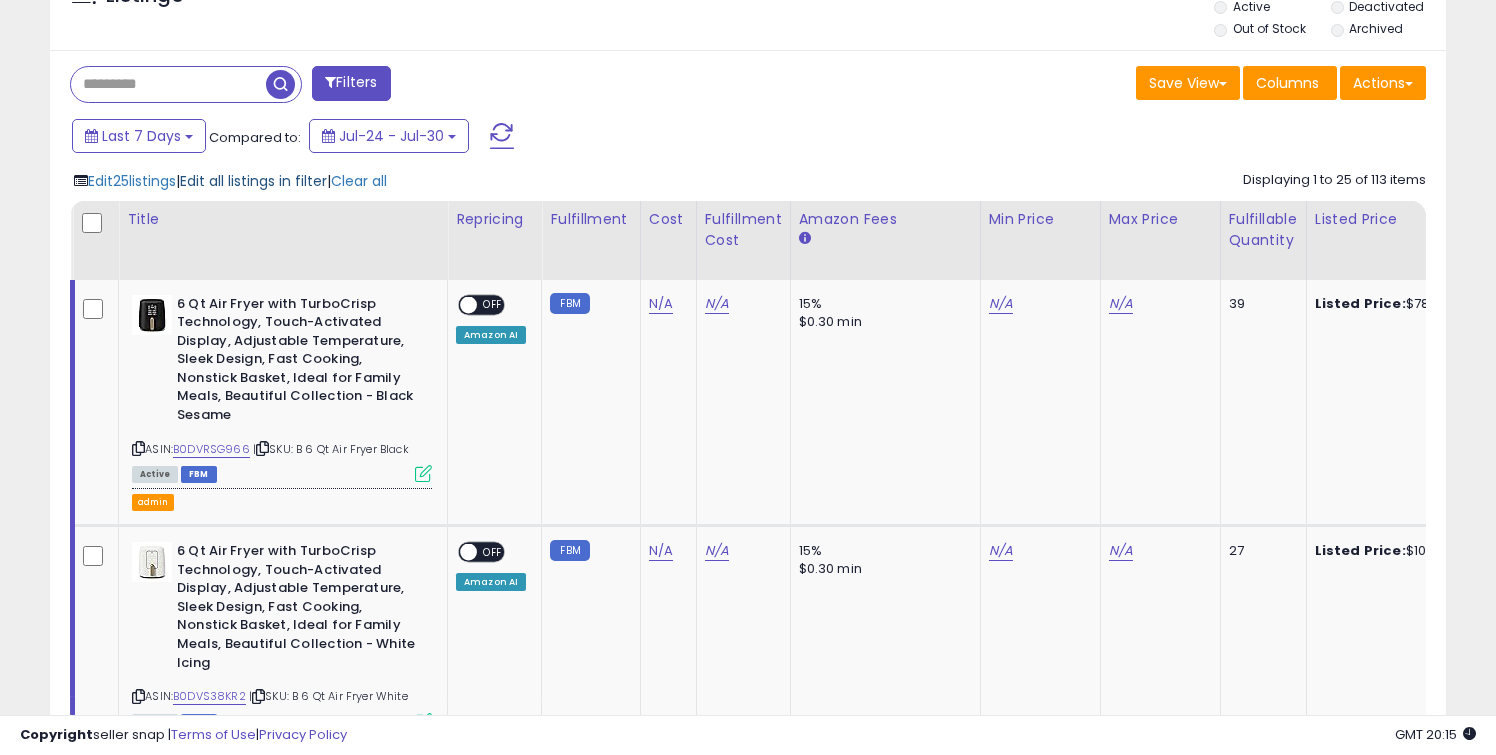 click on "Edit all listings in filter" at bounding box center [253, 181] 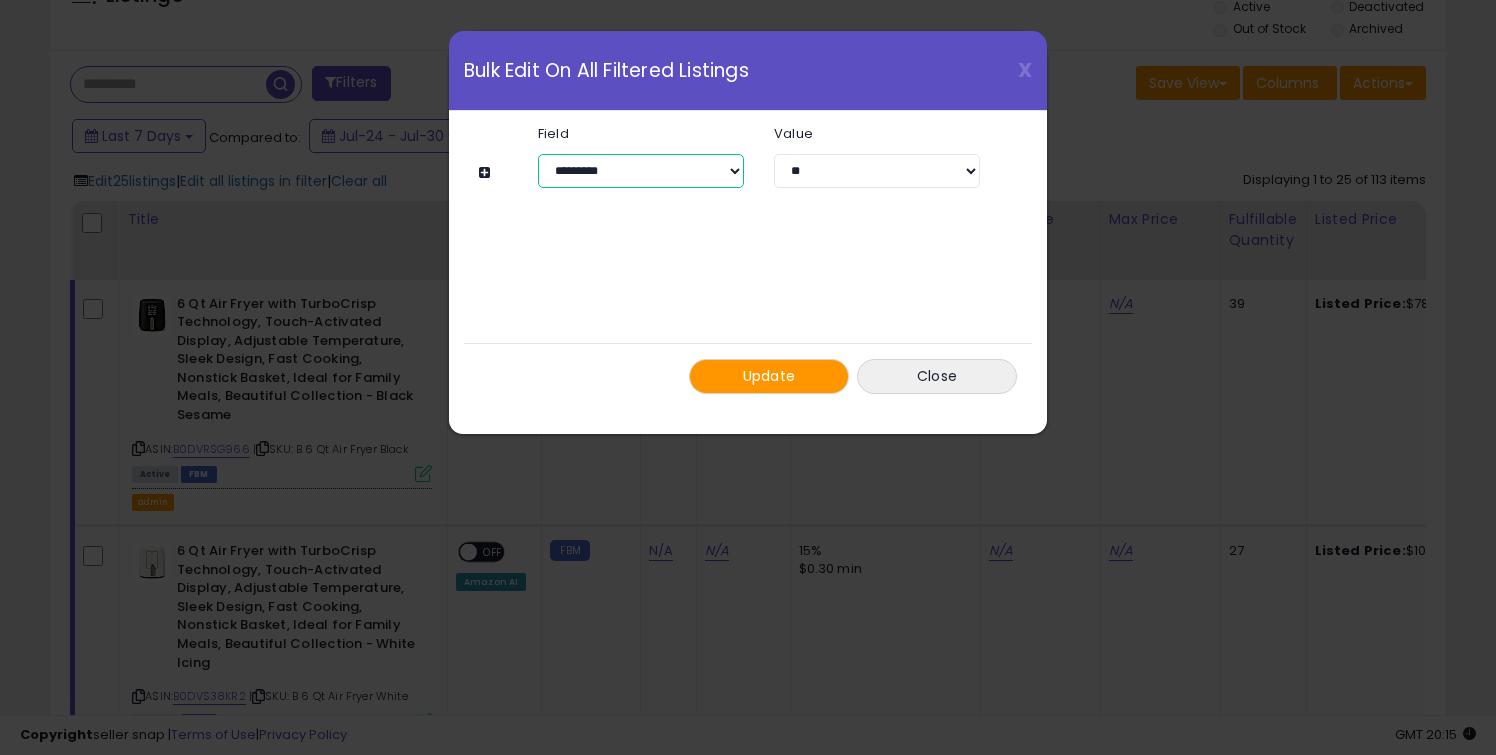 click on "**********" at bounding box center (641, 171) 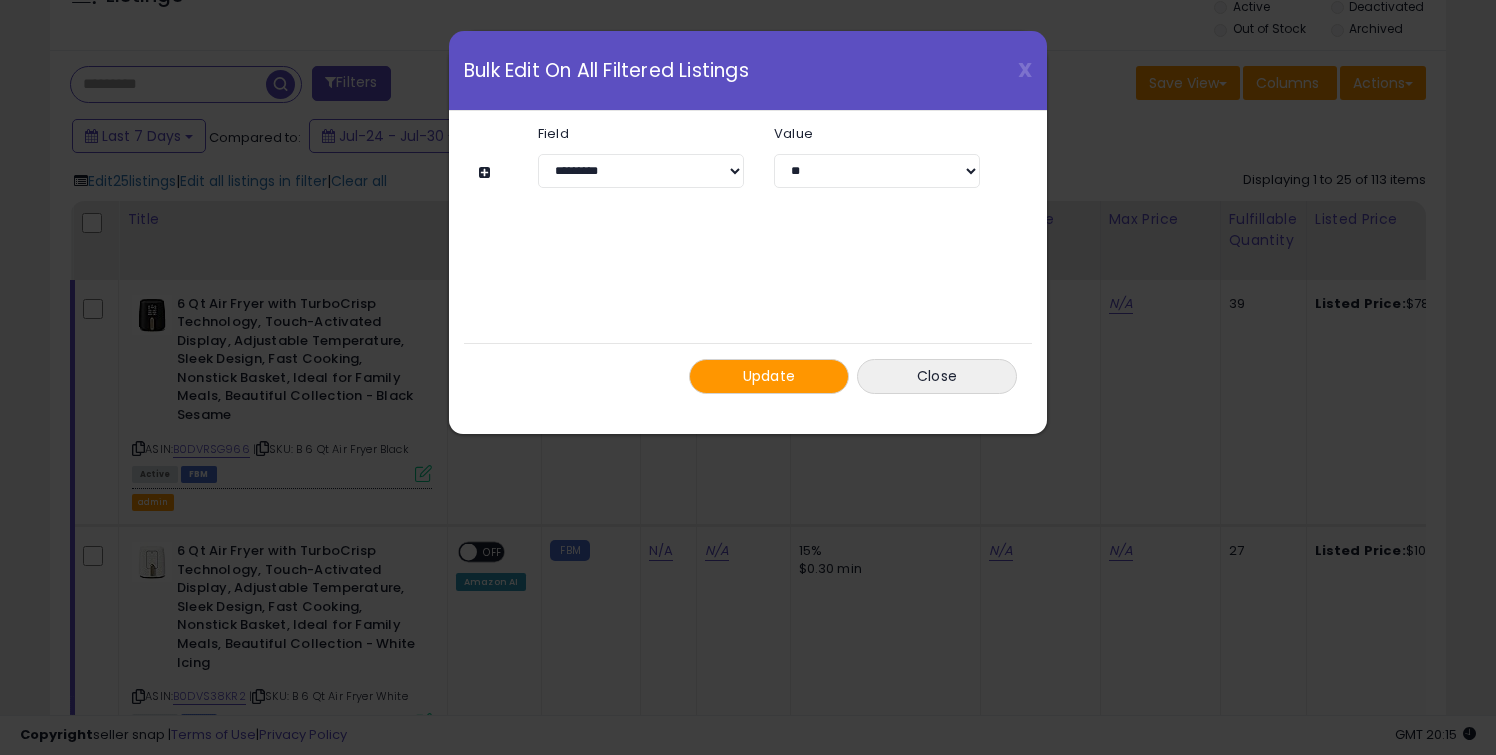 click on "**********" 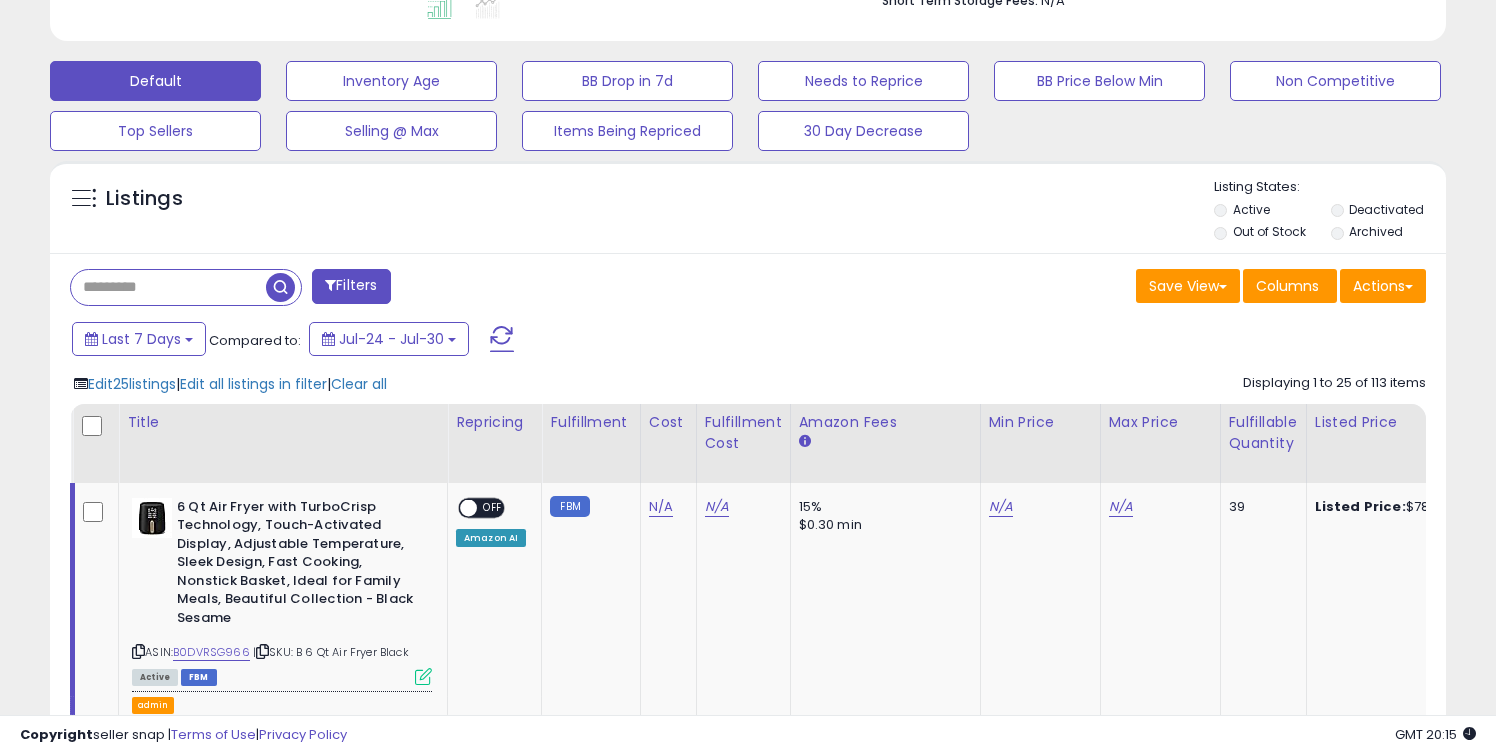 scroll, scrollTop: 571, scrollLeft: 0, axis: vertical 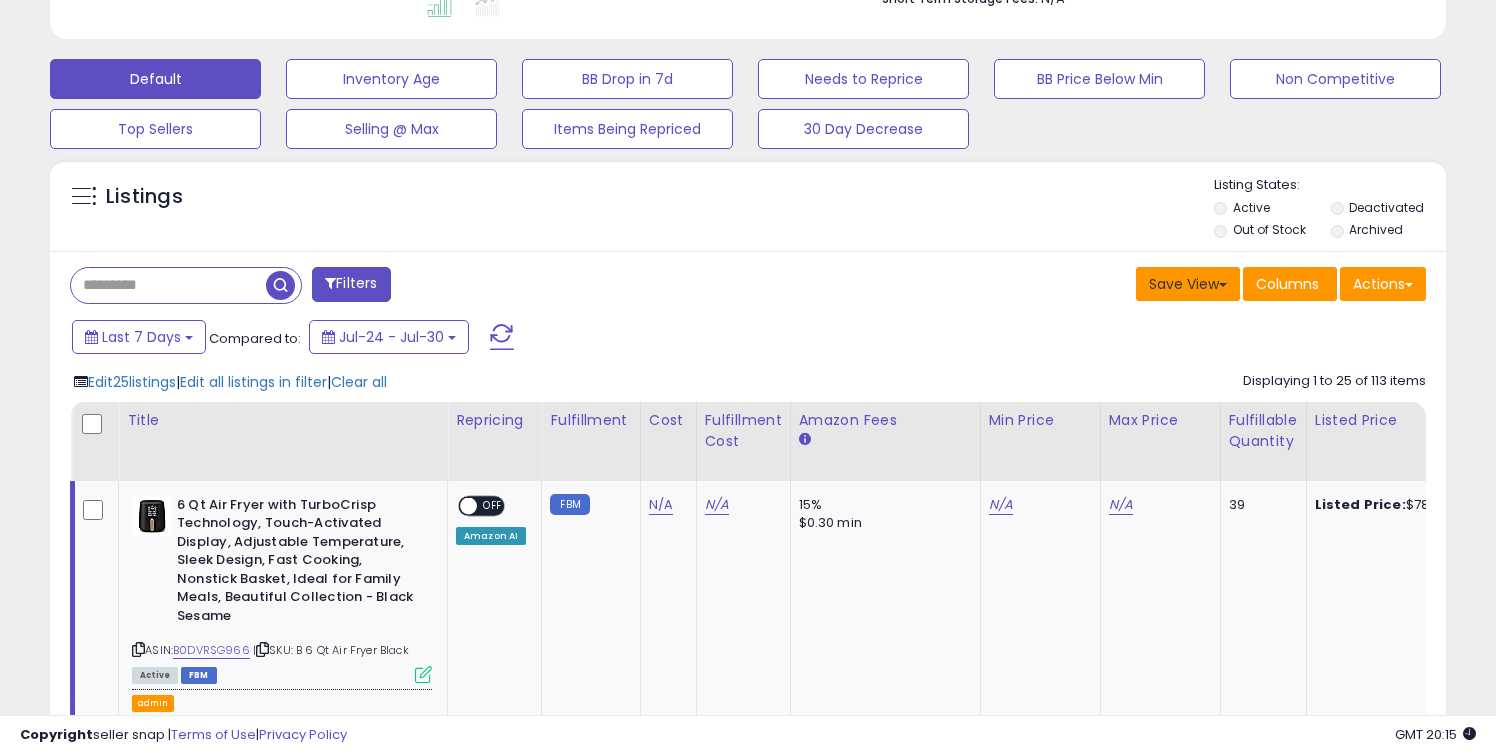 click on "Save View" at bounding box center [1188, 284] 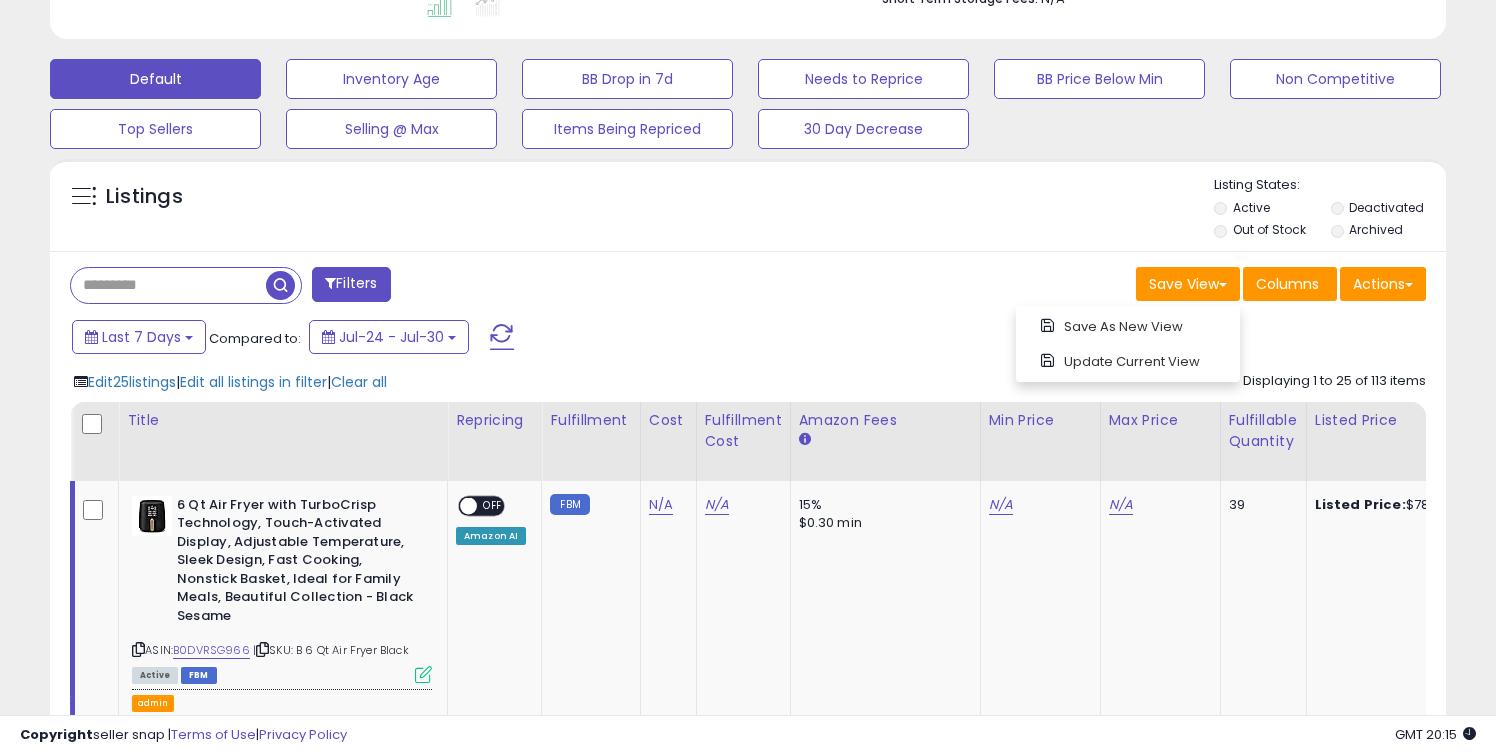 click on "Listings" at bounding box center [748, 210] 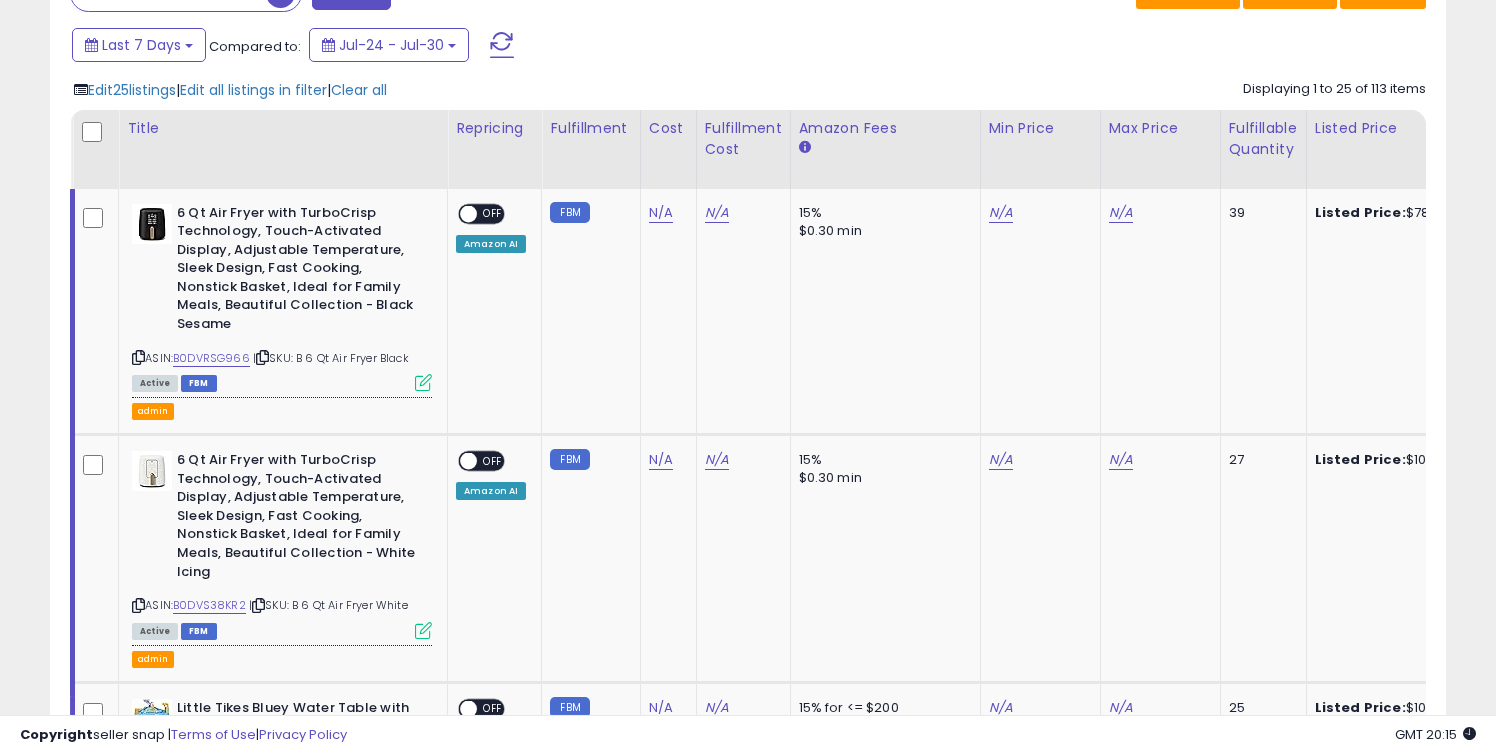 scroll, scrollTop: 869, scrollLeft: 0, axis: vertical 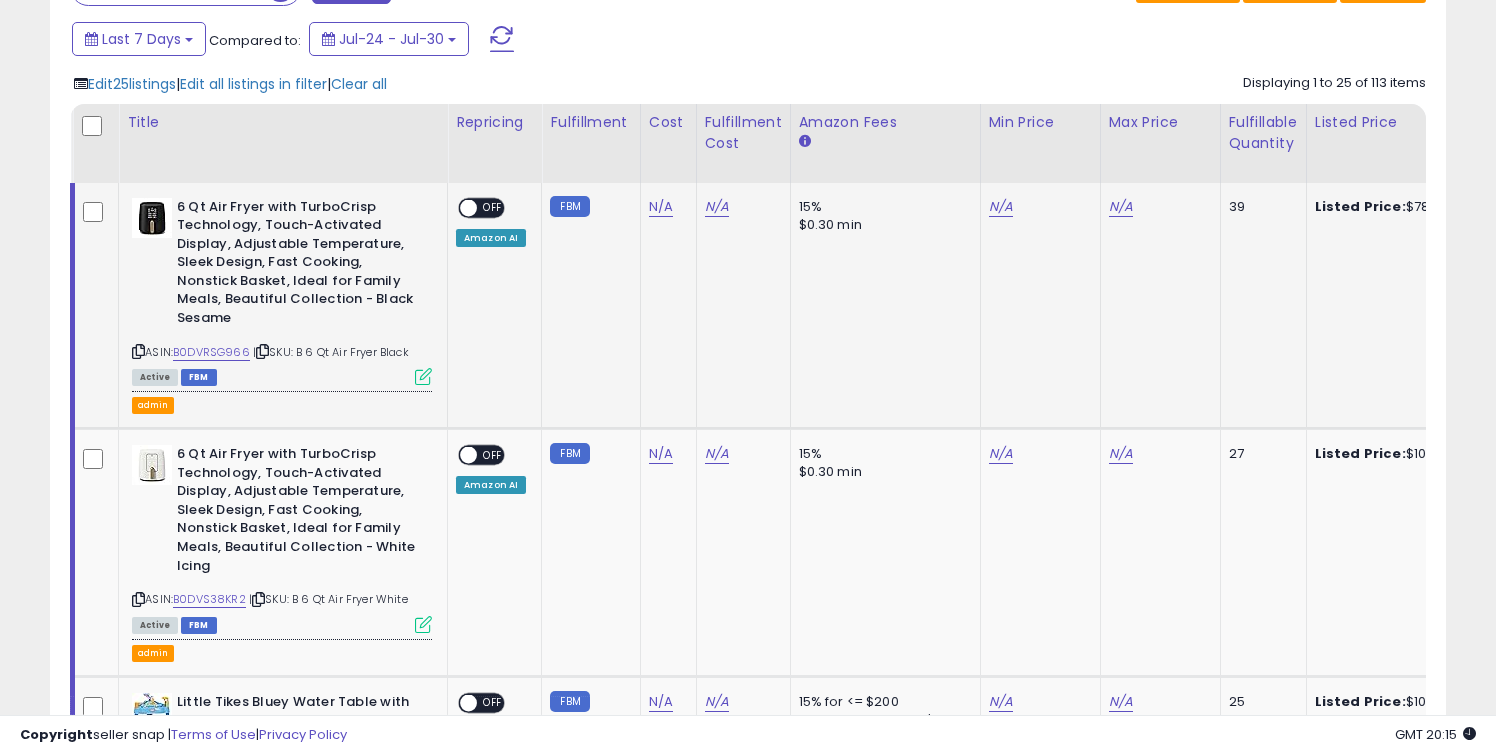click at bounding box center (423, 376) 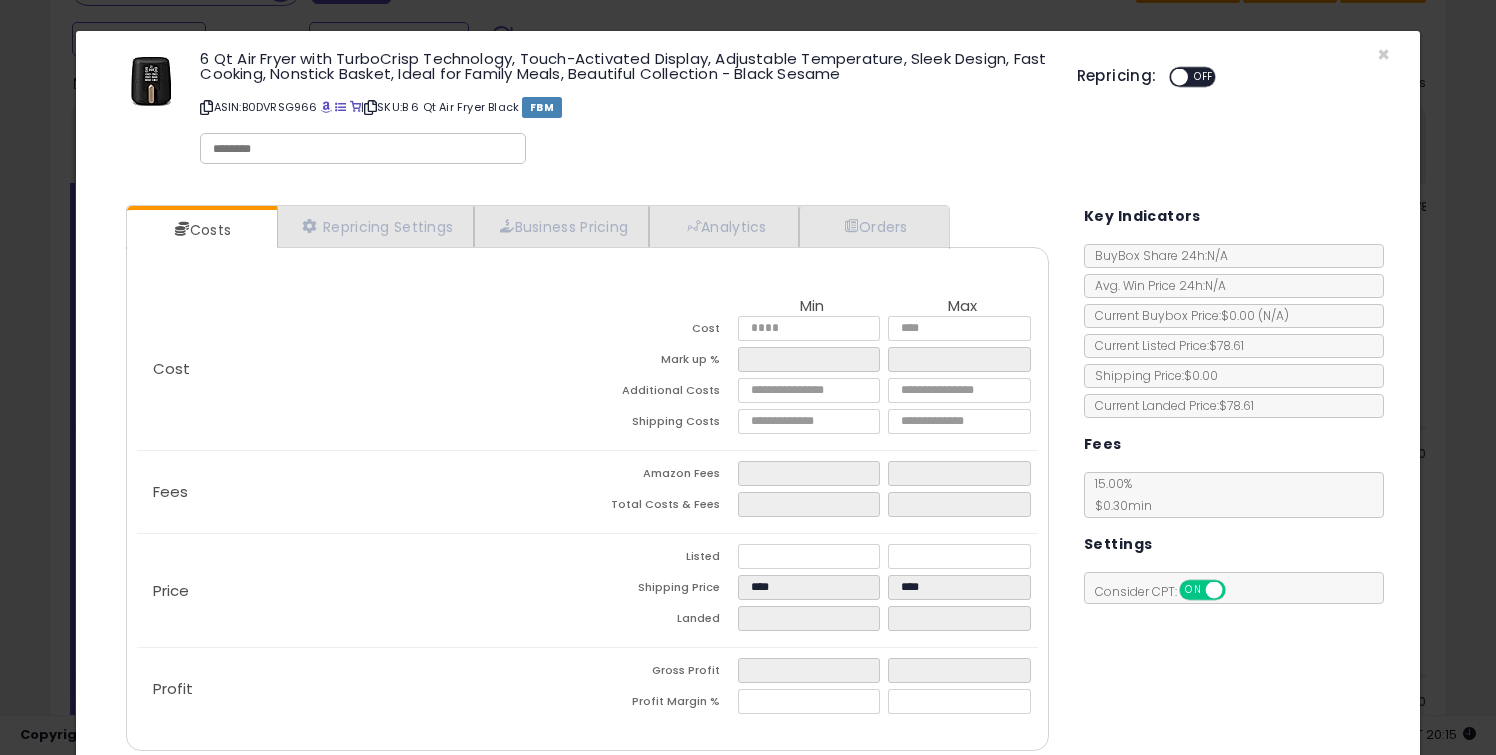 click on "× Close
6 Qt Air Fryer with TurboCrisp Technology, Touch-Activated Display, Adjustable Temperature, Sleek Design, Fast Cooking, Nonstick Basket, Ideal for Family Meals, Beautiful Collection - Black Sesame
ASIN:  B0DVRSG966
|
SKU:  B 6 Qt Air Fryer Black
FBM
Repricing:
ON   OFF" 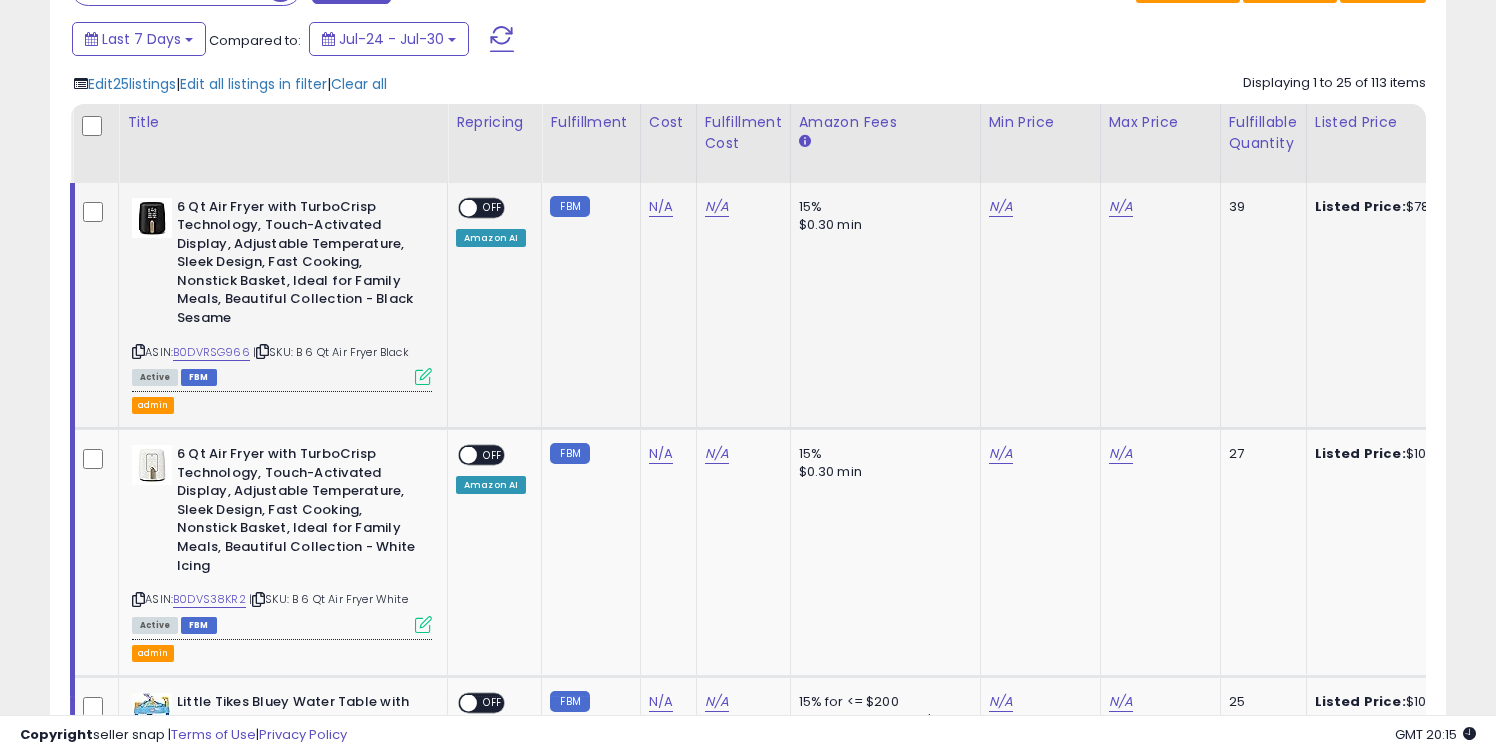 click at bounding box center [423, 376] 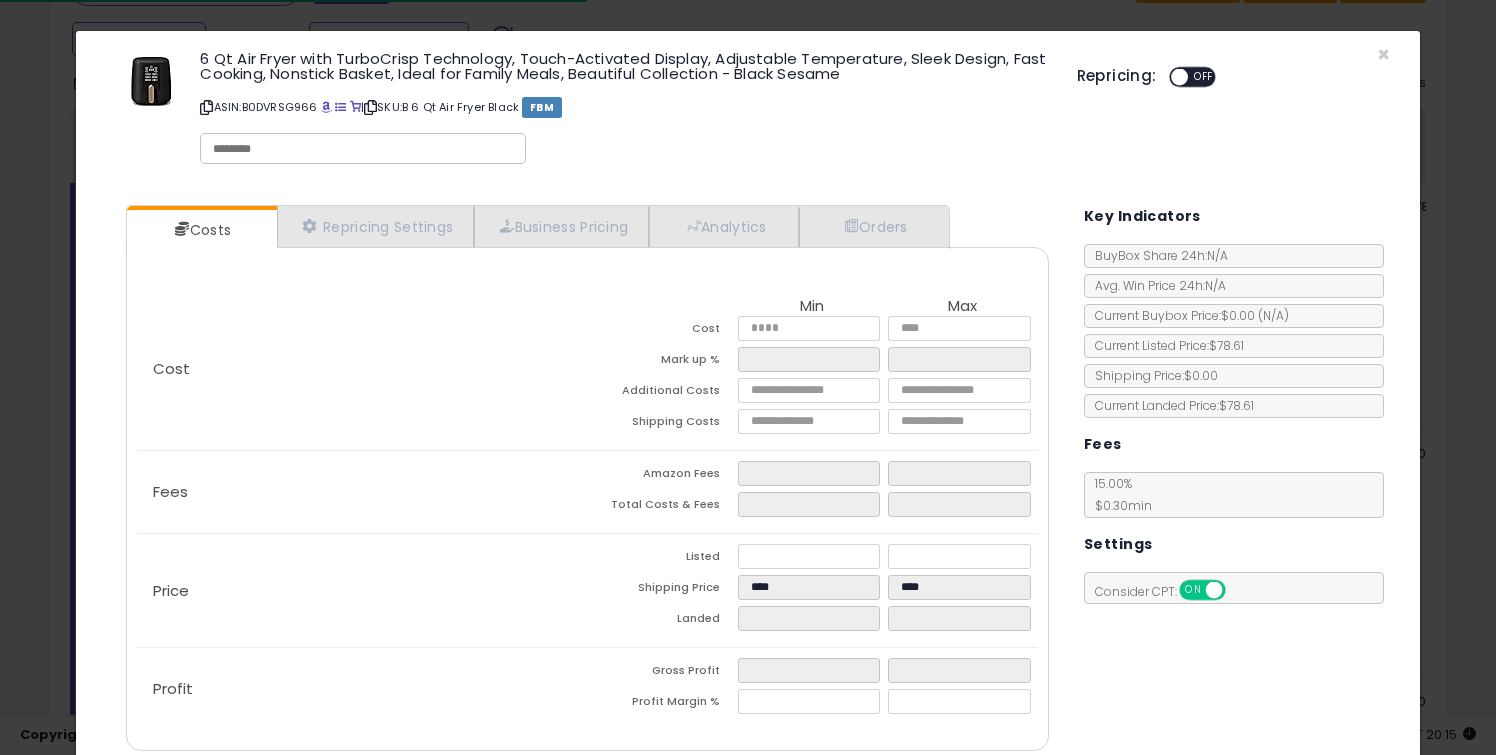 scroll, scrollTop: 80, scrollLeft: 0, axis: vertical 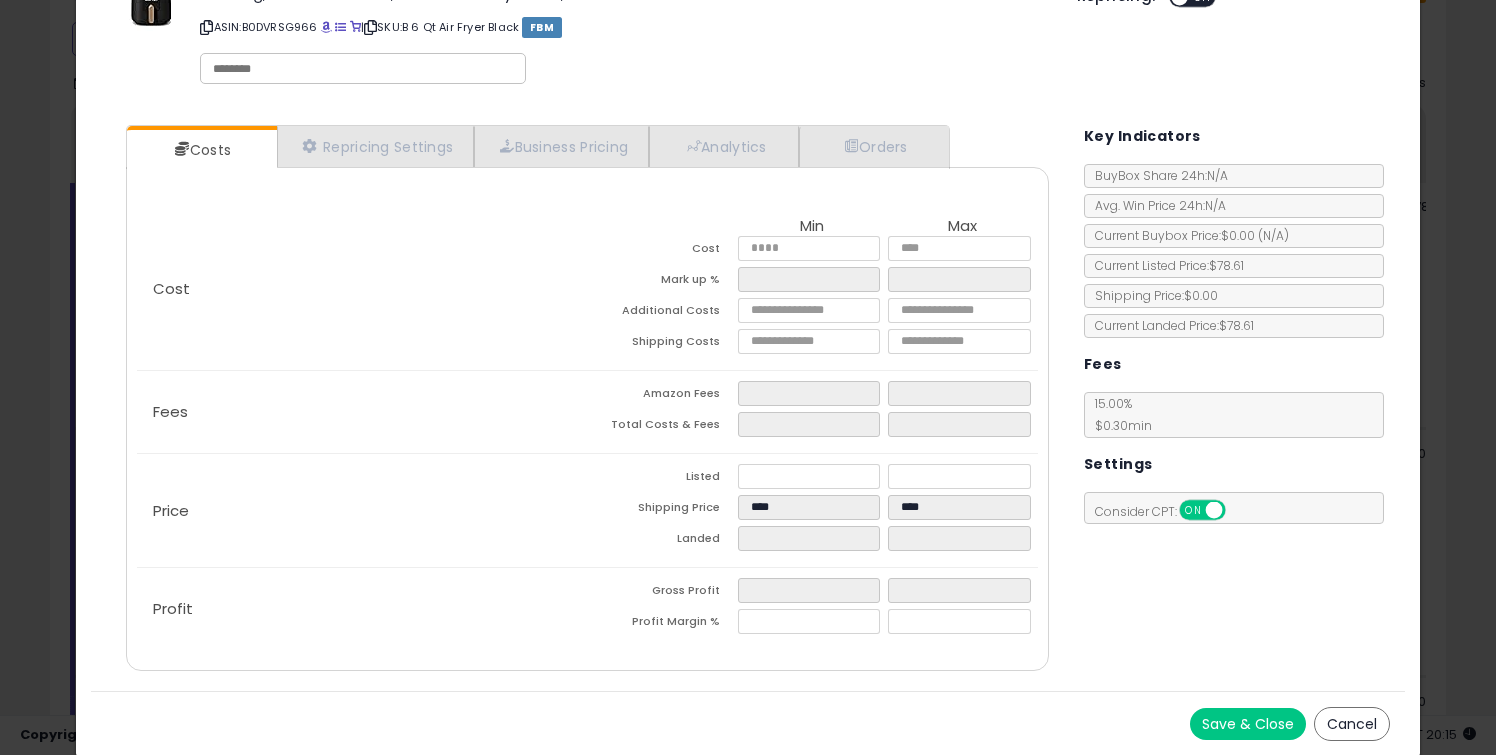 click on "Cost
Min
Max
Cost
Mark up %
Additional Costs
Shipping Costs" at bounding box center [587, 289] 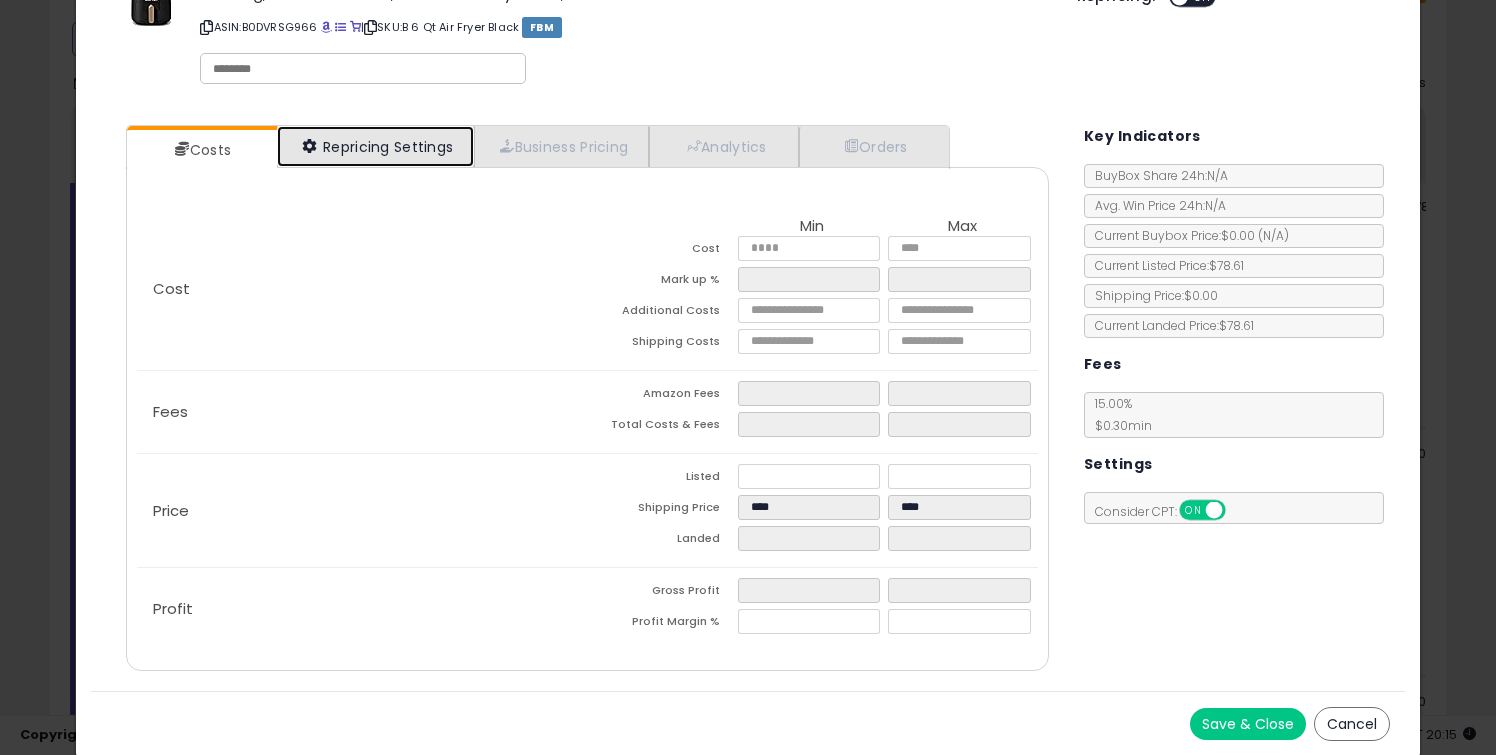 click on "Repricing Settings" at bounding box center [376, 146] 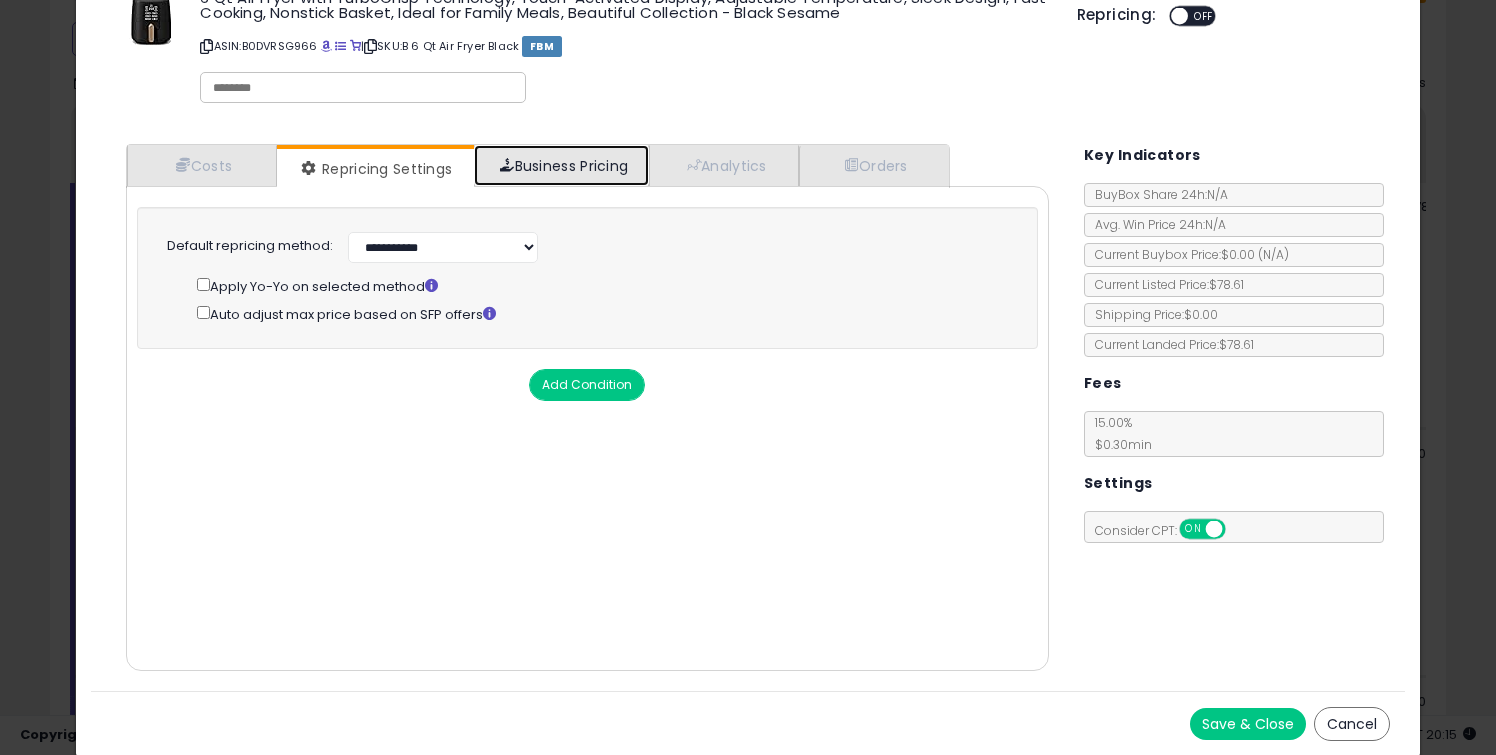 click on "Business Pricing" at bounding box center (561, 165) 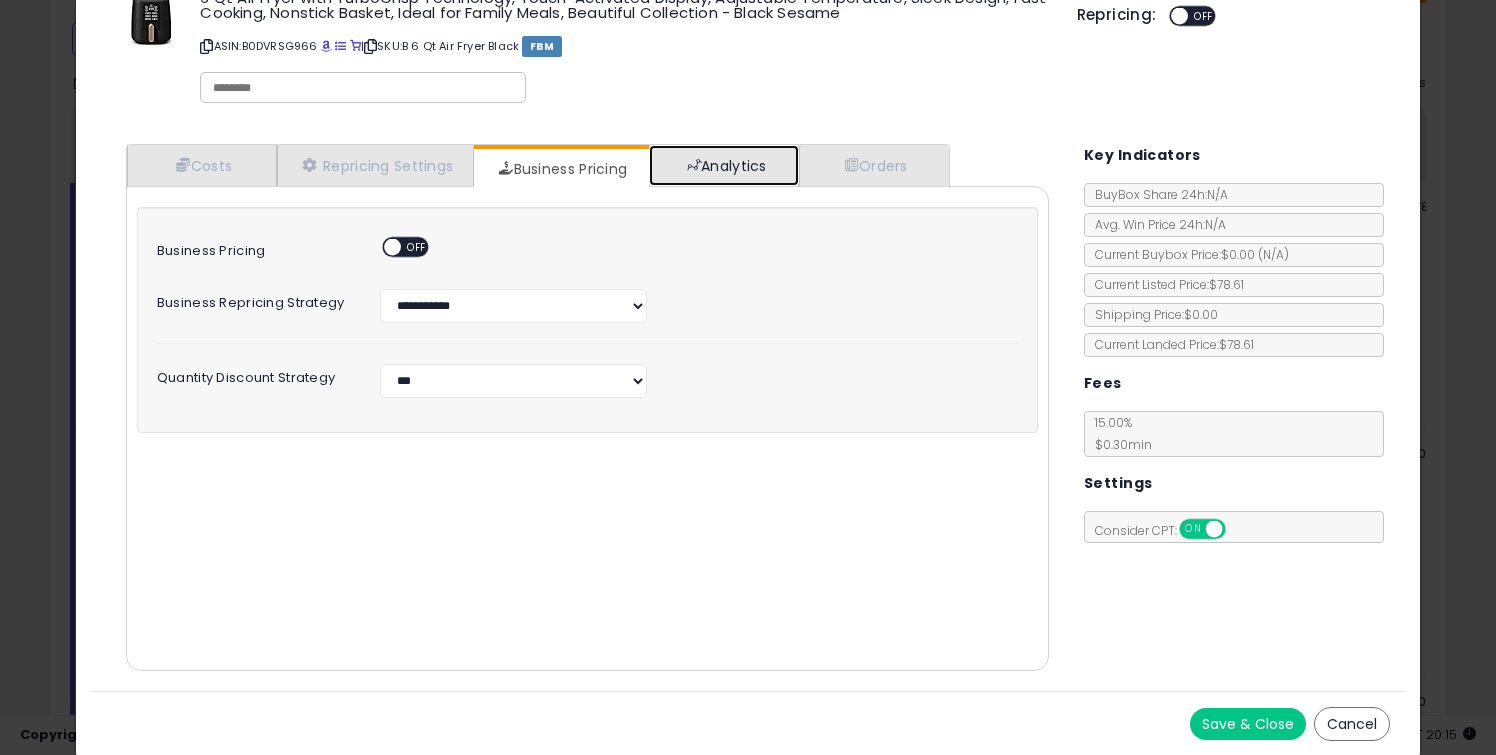 click on "Analytics" at bounding box center (724, 165) 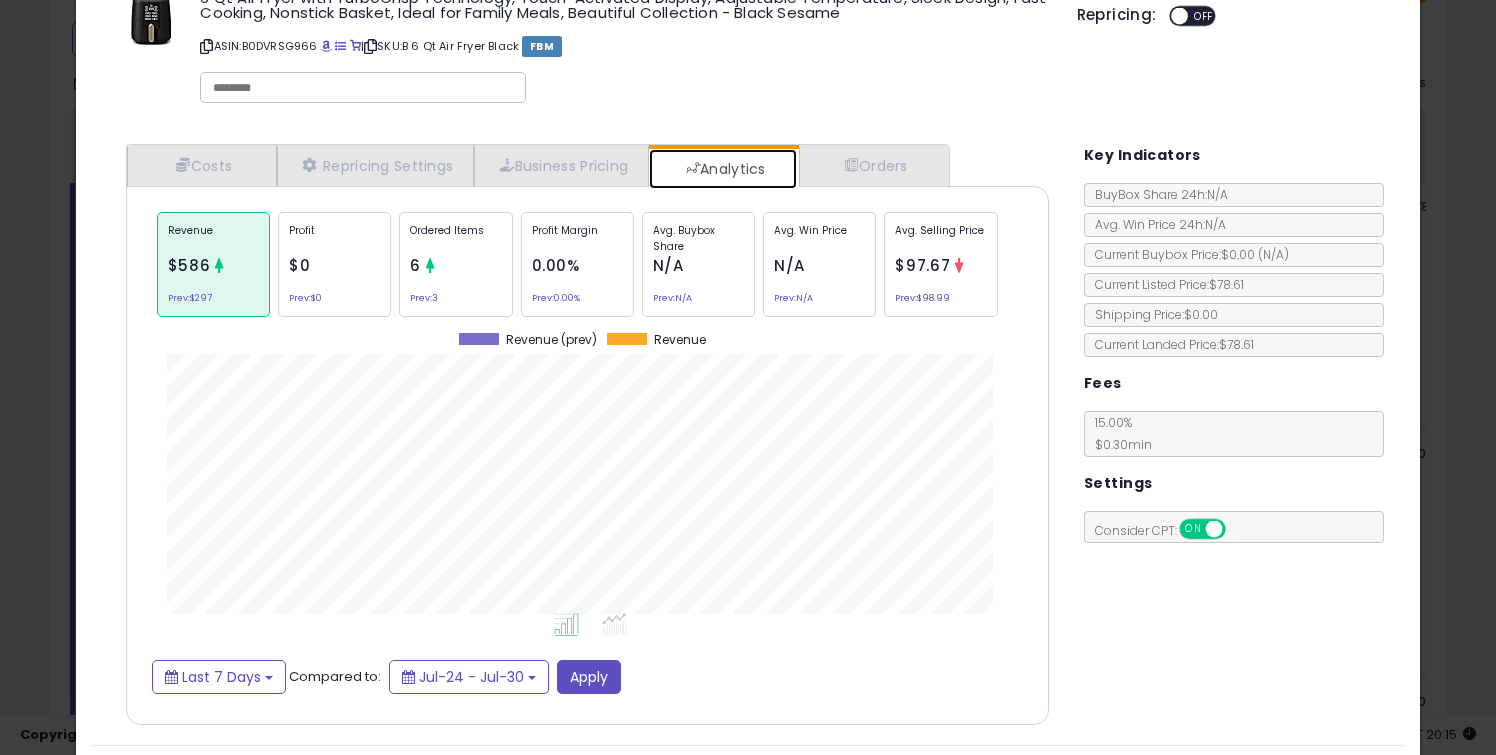 scroll, scrollTop: 999385, scrollLeft: 999036, axis: both 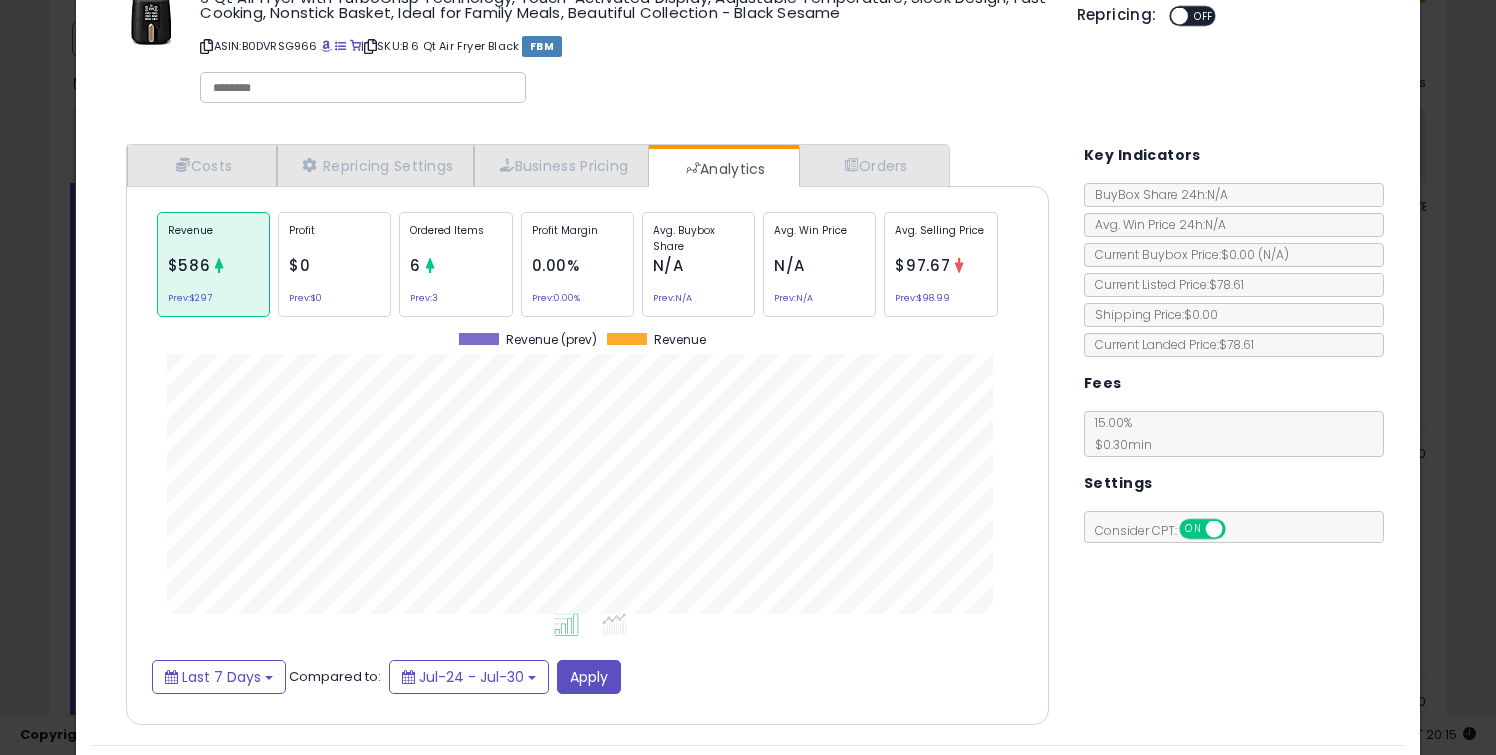 click on "× Close
6 Qt Air Fryer with TurboCrisp Technology, Touch-Activated Display, Adjustable Temperature, Sleek Design, Fast Cooking, Nonstick Basket, Ideal for Family Meals, Beautiful Collection - Black Sesame
ASIN:  B0DVRSG966
|
SKU:  B 6 Qt Air Fryer Black
FBM
Repricing:
ON   OFF" 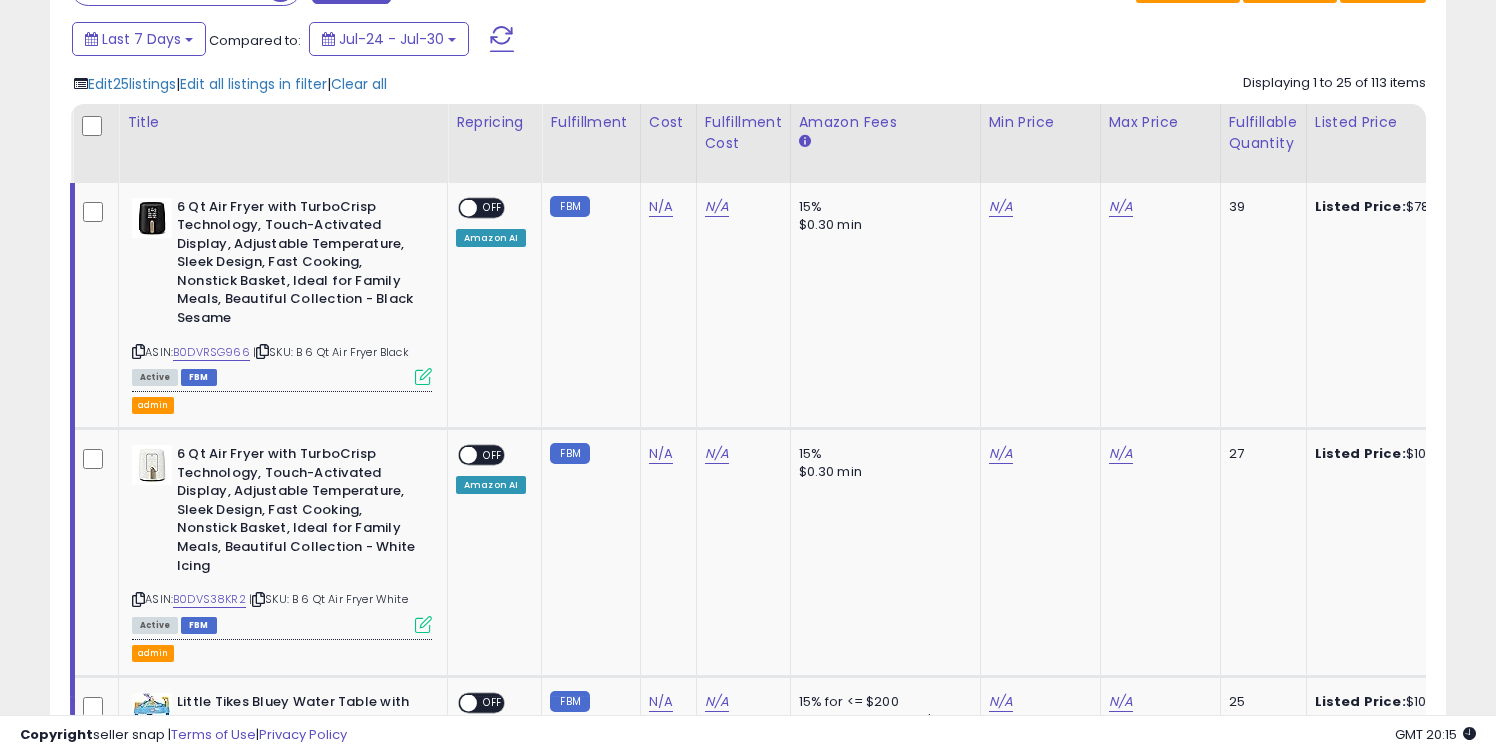 scroll, scrollTop: 0, scrollLeft: 0, axis: both 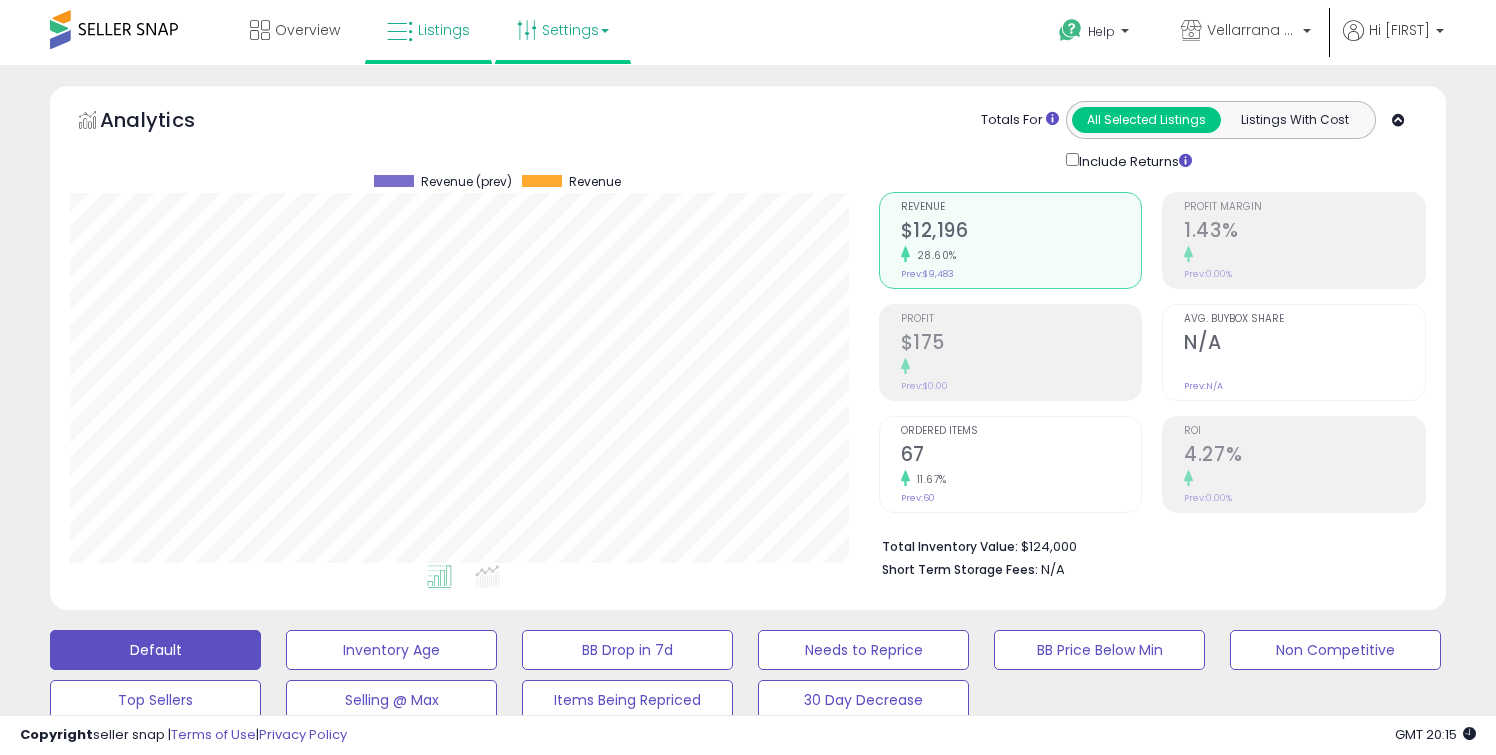 click on "Settings" at bounding box center [563, 30] 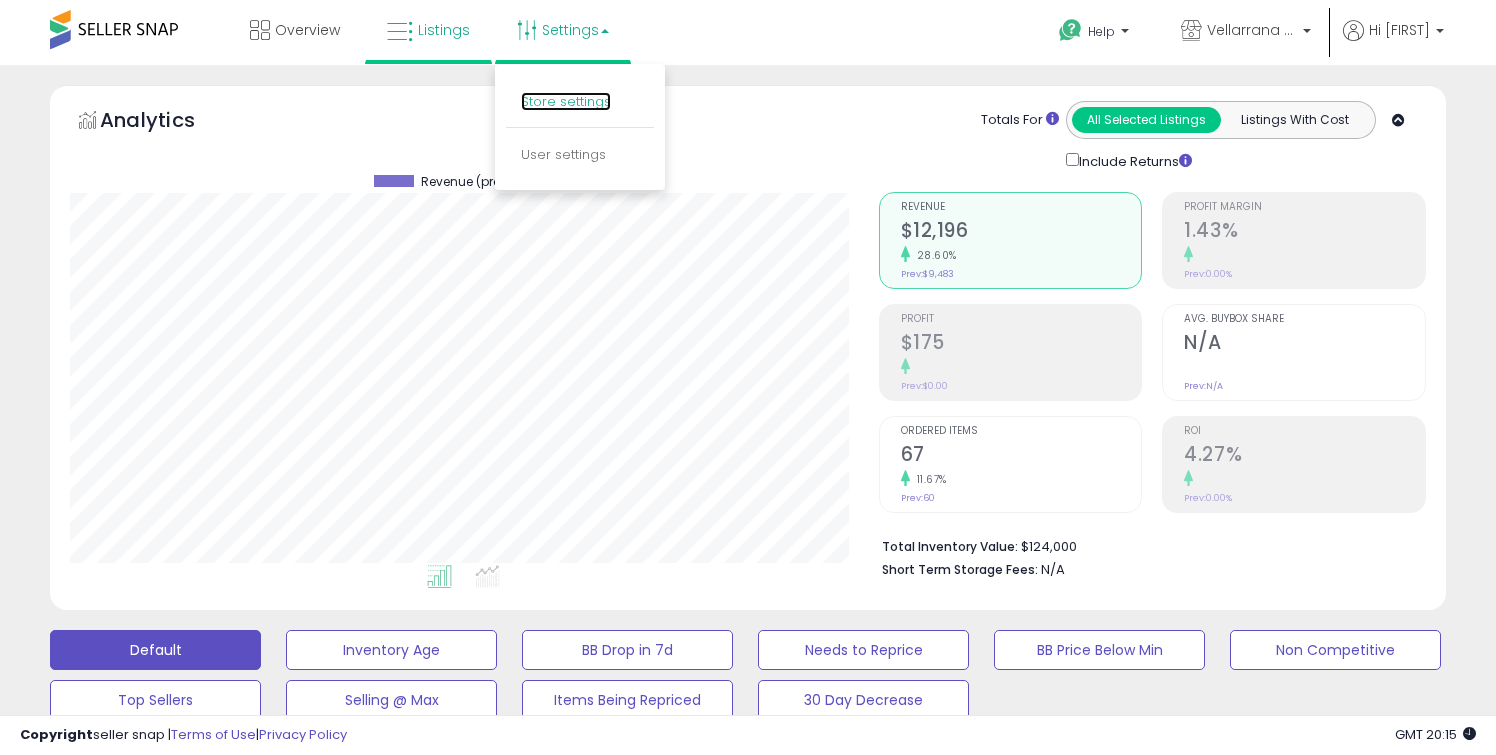 click on "Store
settings" at bounding box center (566, 101) 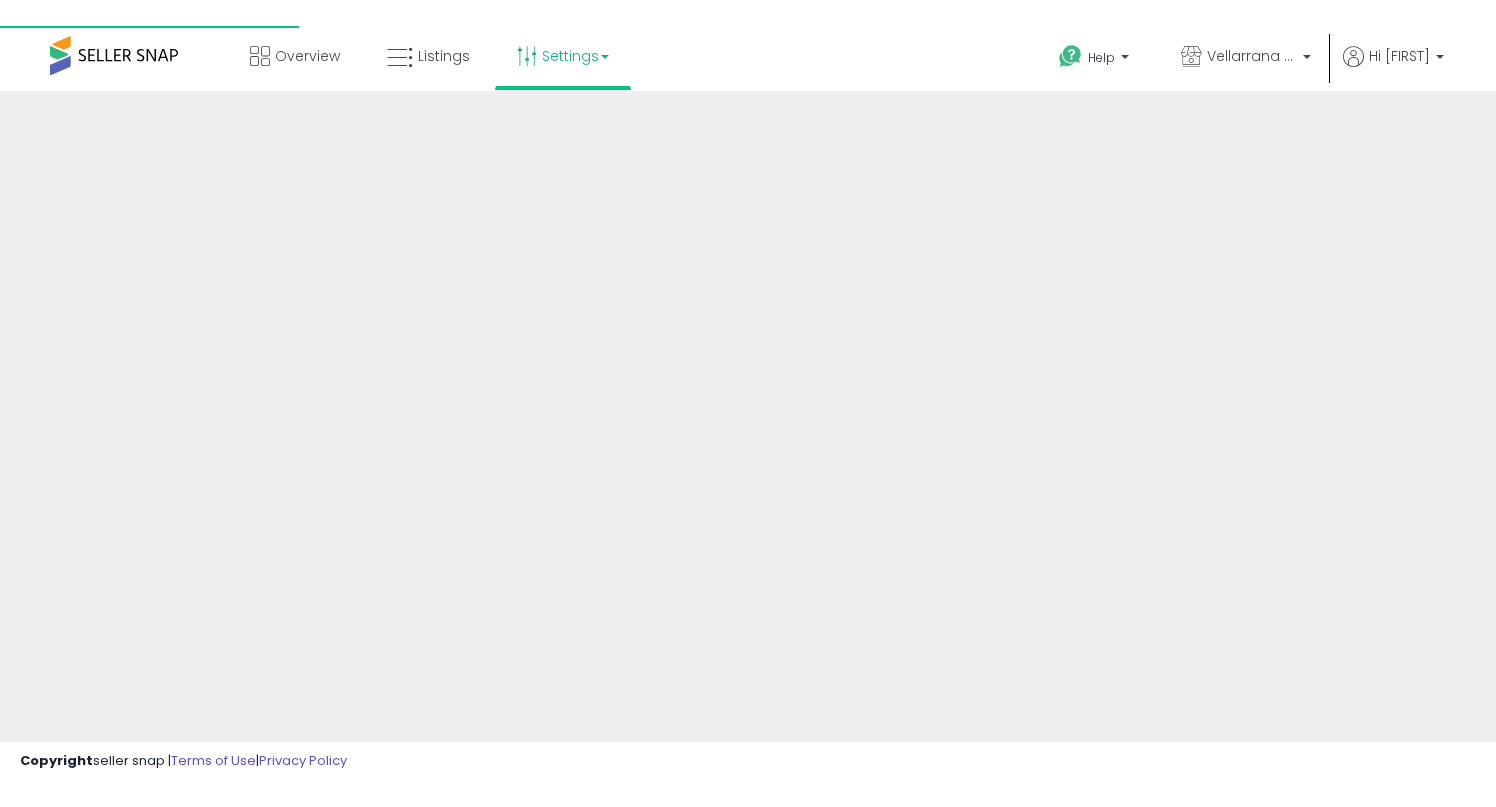 scroll, scrollTop: 0, scrollLeft: 0, axis: both 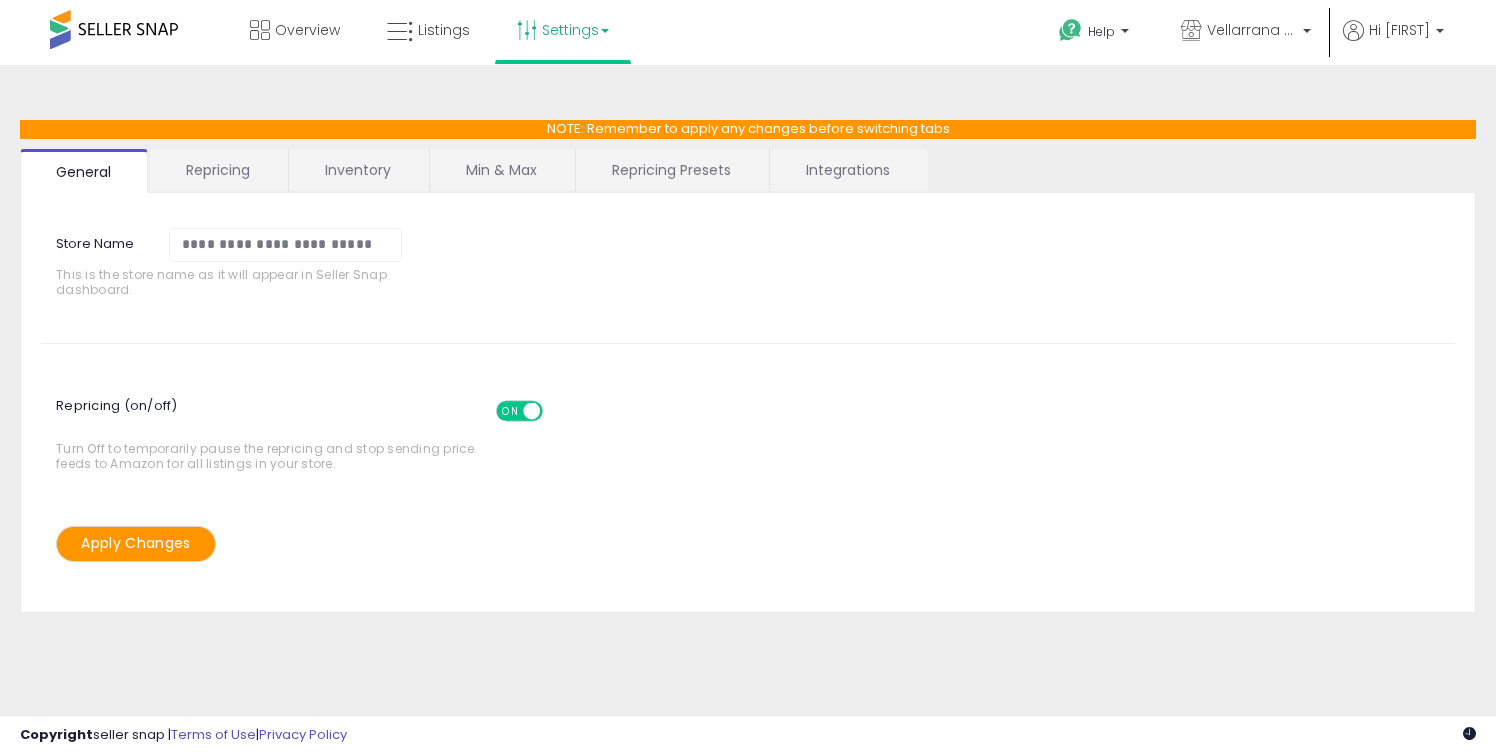 click on "Repricing Presets" at bounding box center [671, 170] 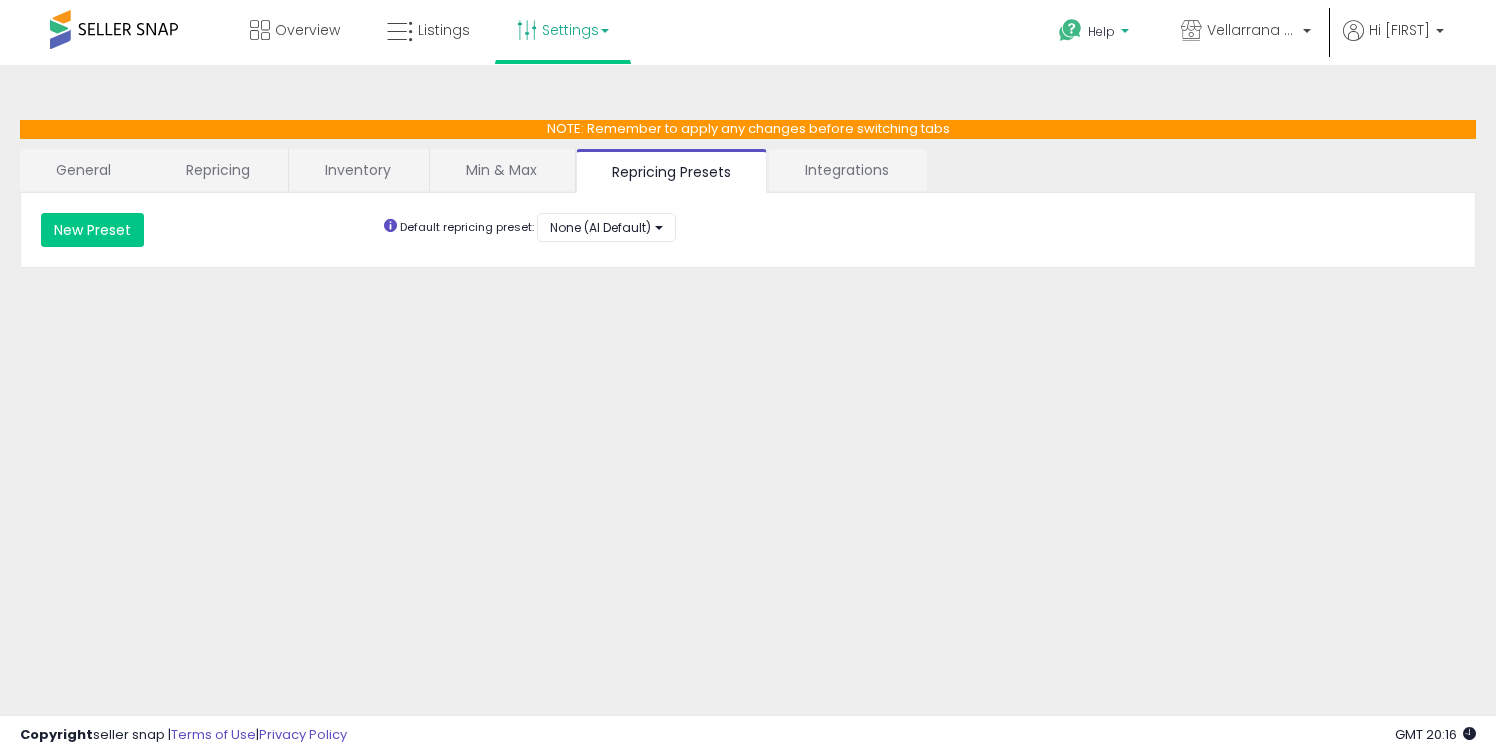 click on "Help" at bounding box center (1096, 34) 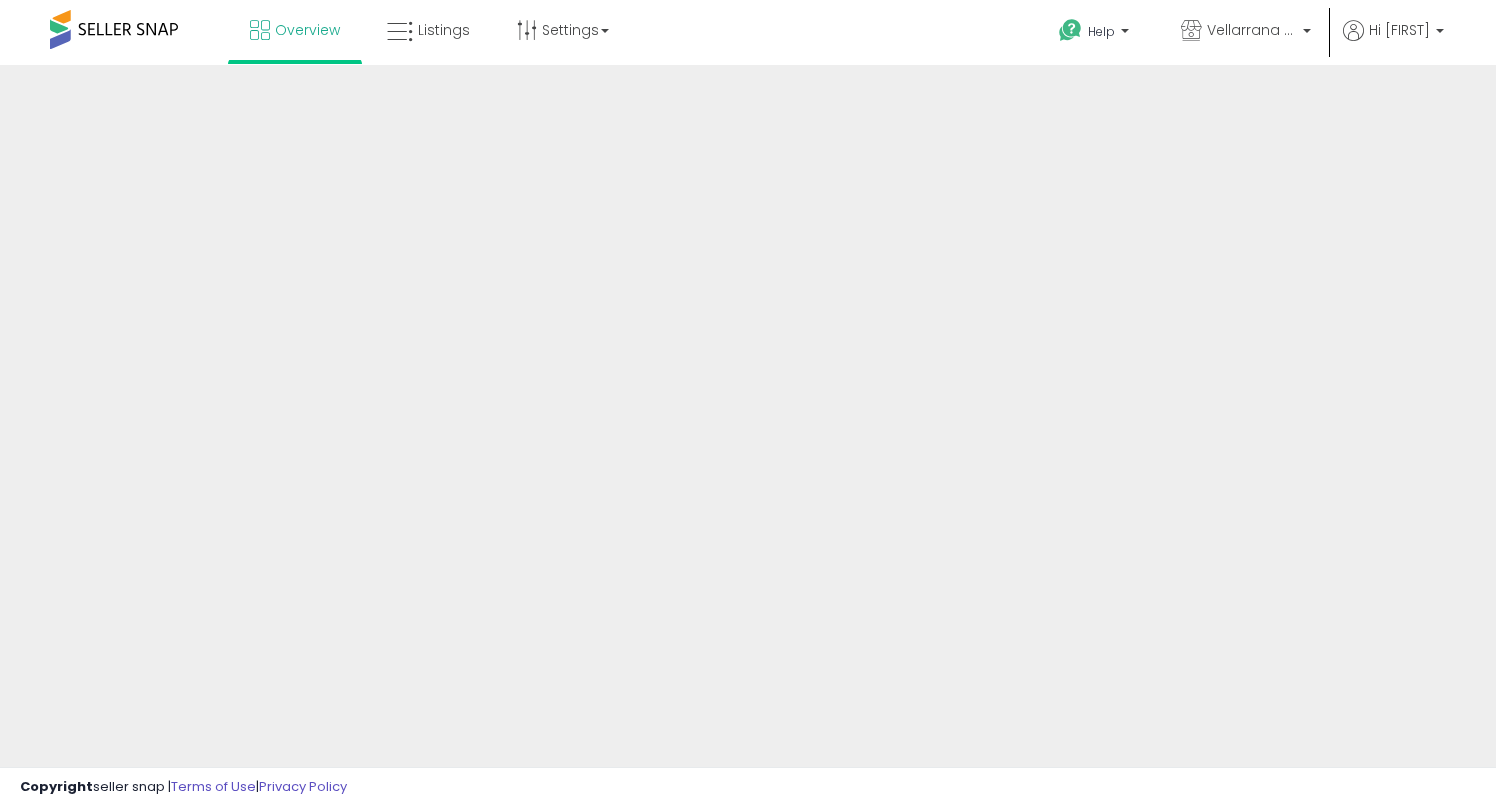 scroll, scrollTop: 0, scrollLeft: 0, axis: both 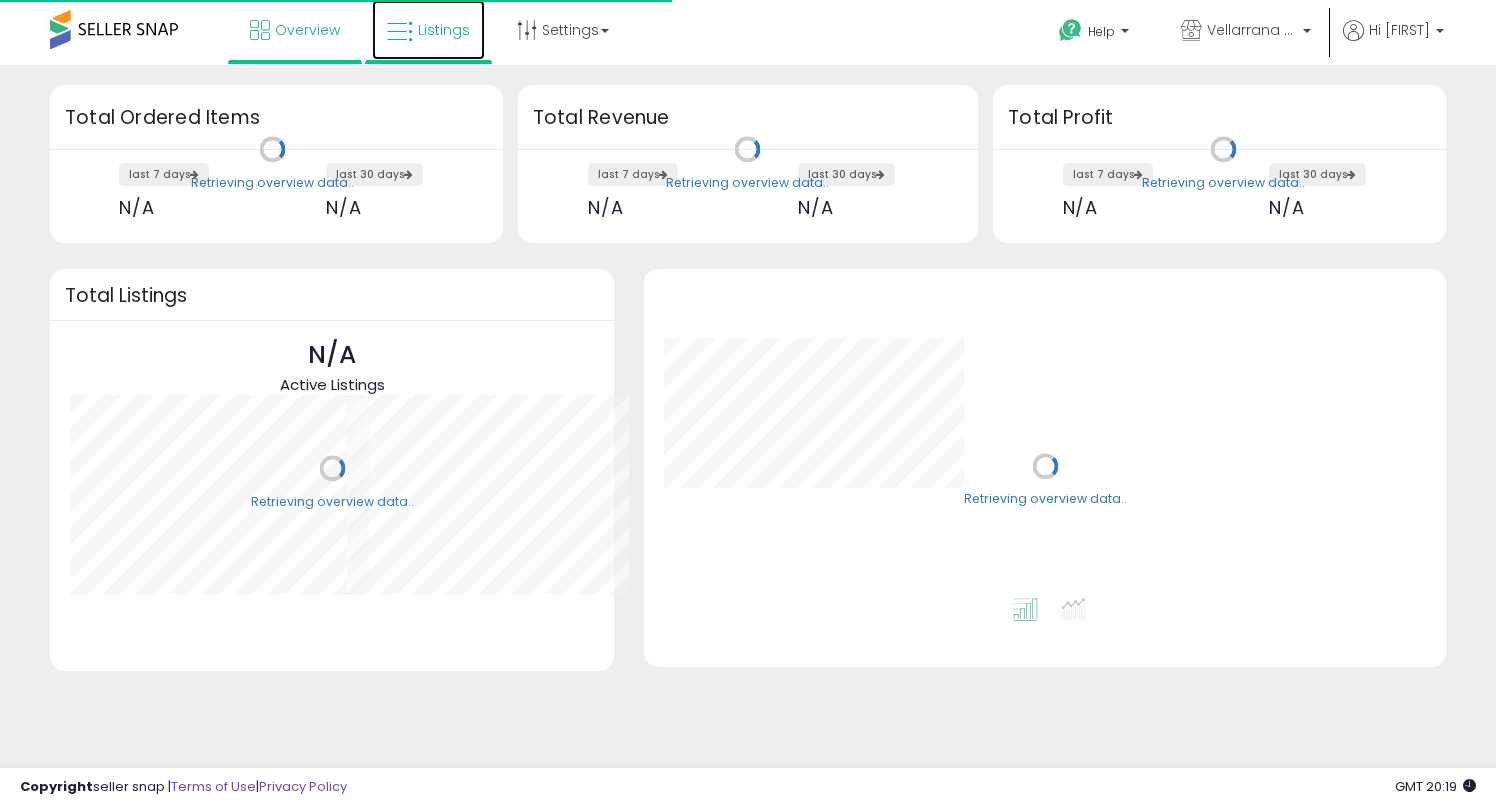 click on "Listings" at bounding box center [444, 30] 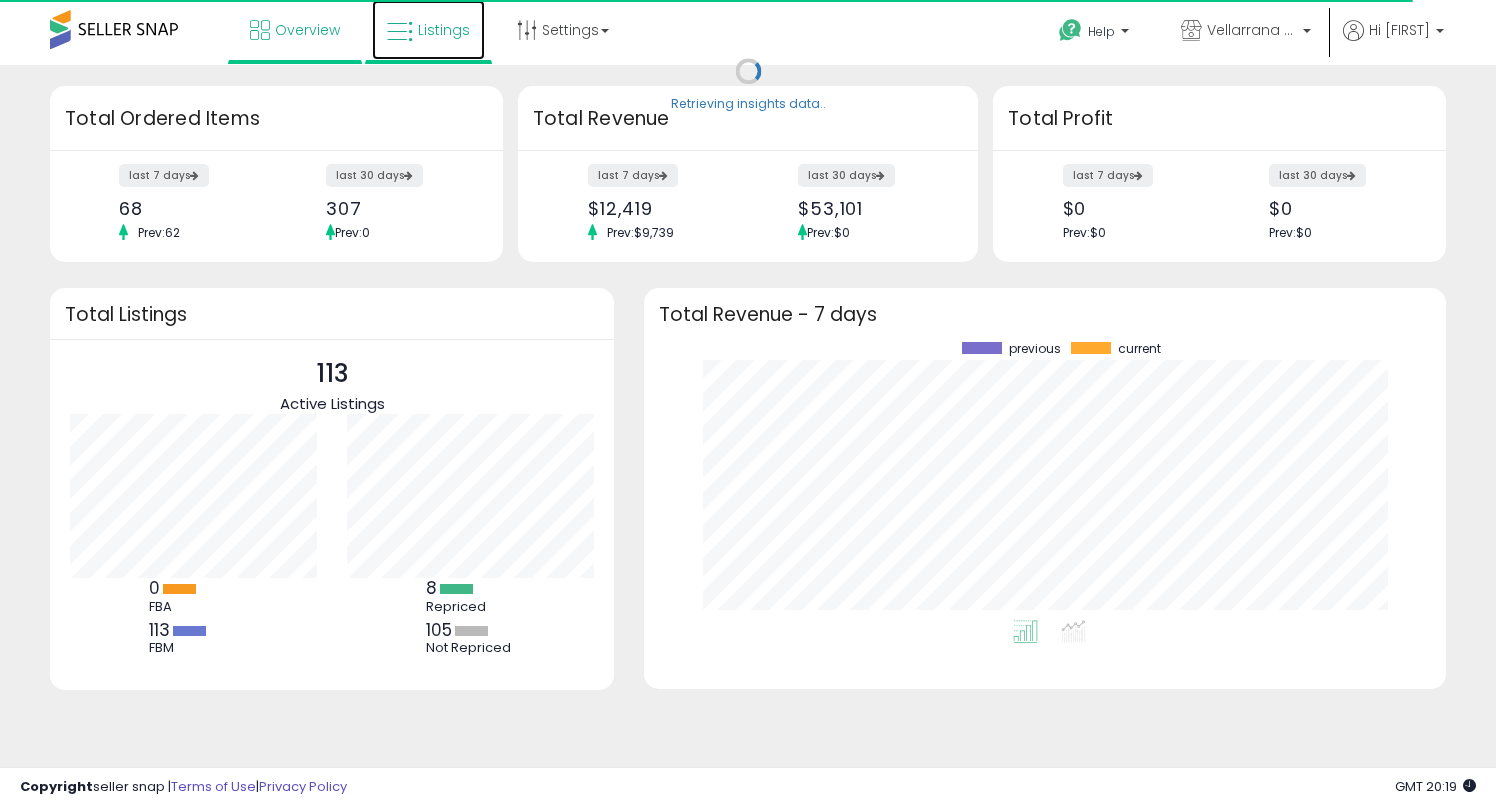 scroll, scrollTop: 999800, scrollLeft: 999723, axis: both 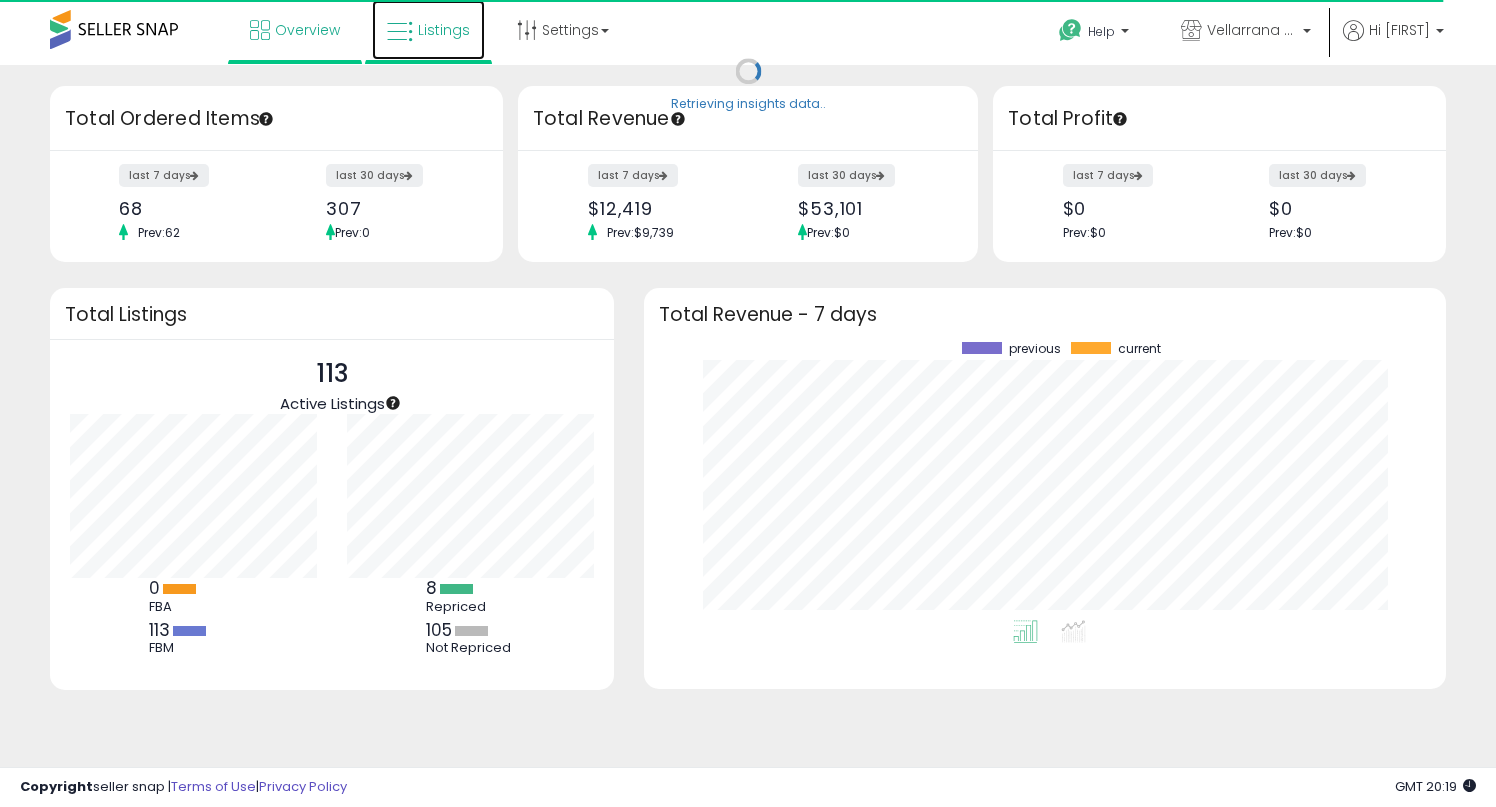 click on "Listings" at bounding box center [444, 30] 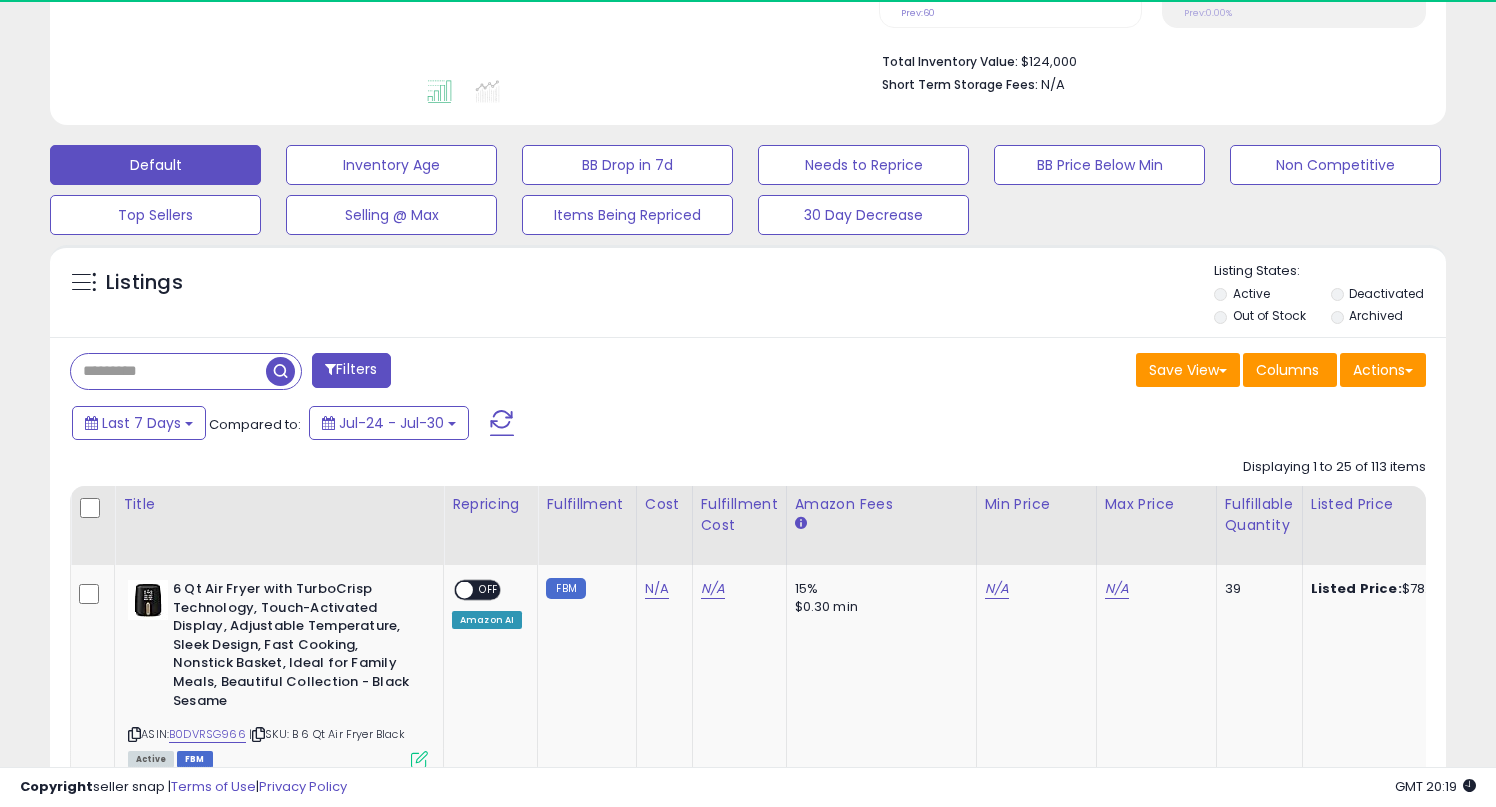 scroll, scrollTop: 487, scrollLeft: 0, axis: vertical 